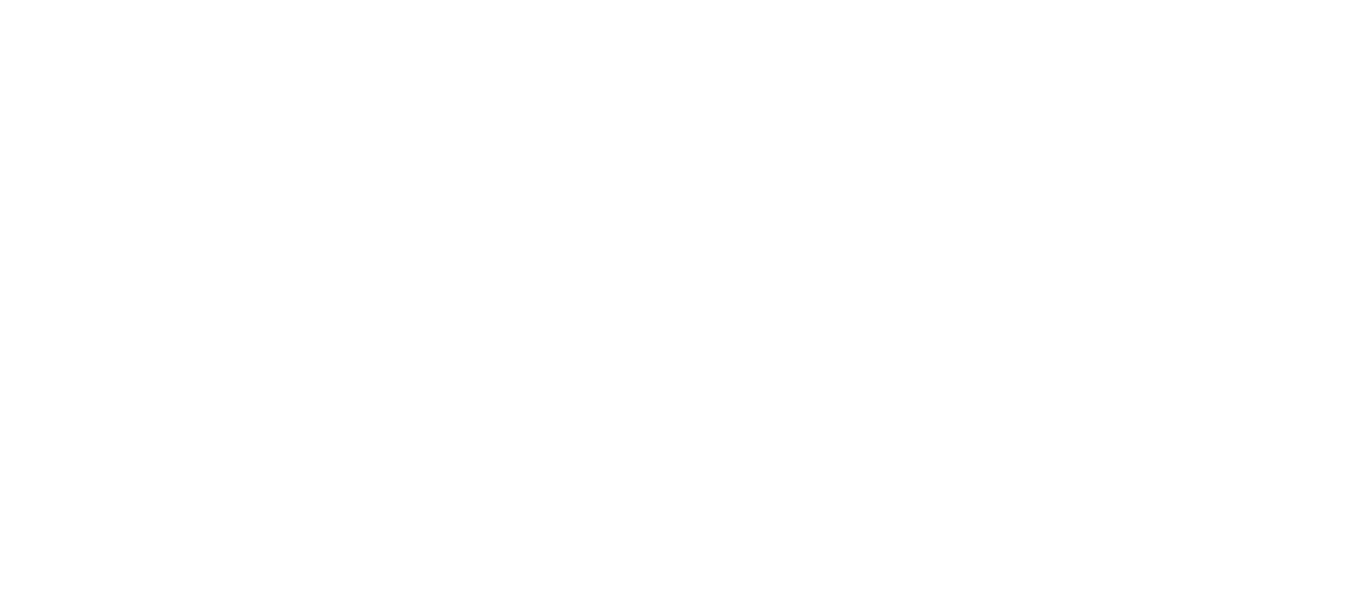 scroll, scrollTop: 0, scrollLeft: 0, axis: both 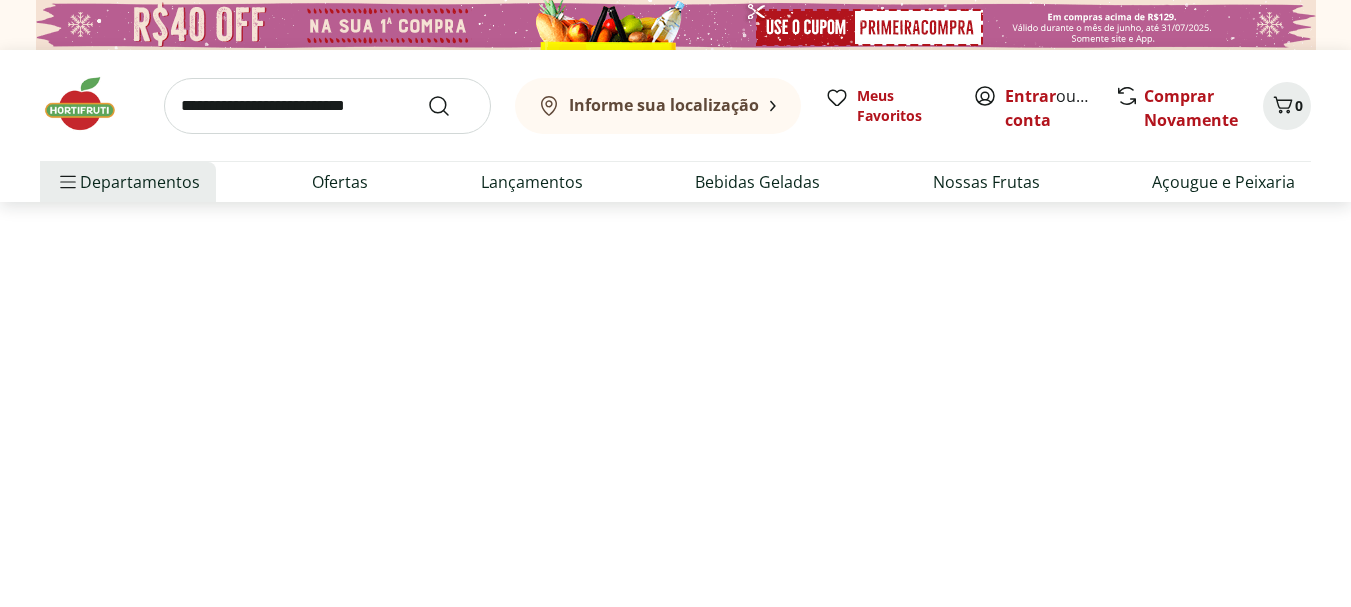 click at bounding box center (327, 106) 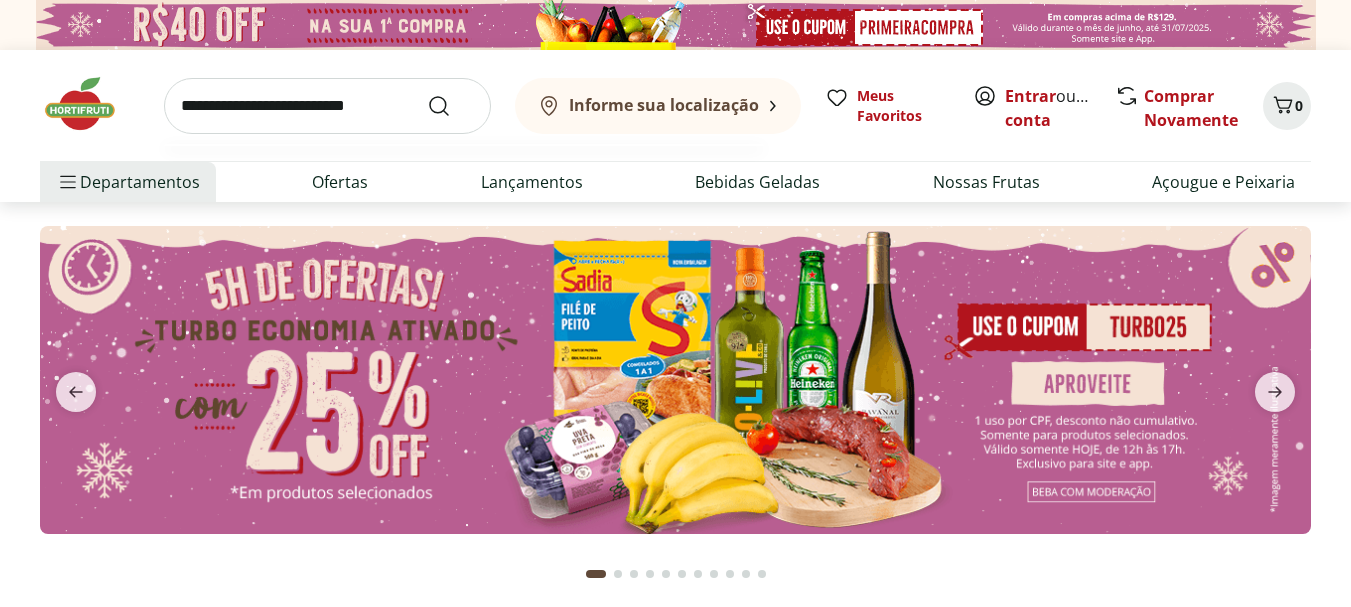 scroll, scrollTop: 0, scrollLeft: 0, axis: both 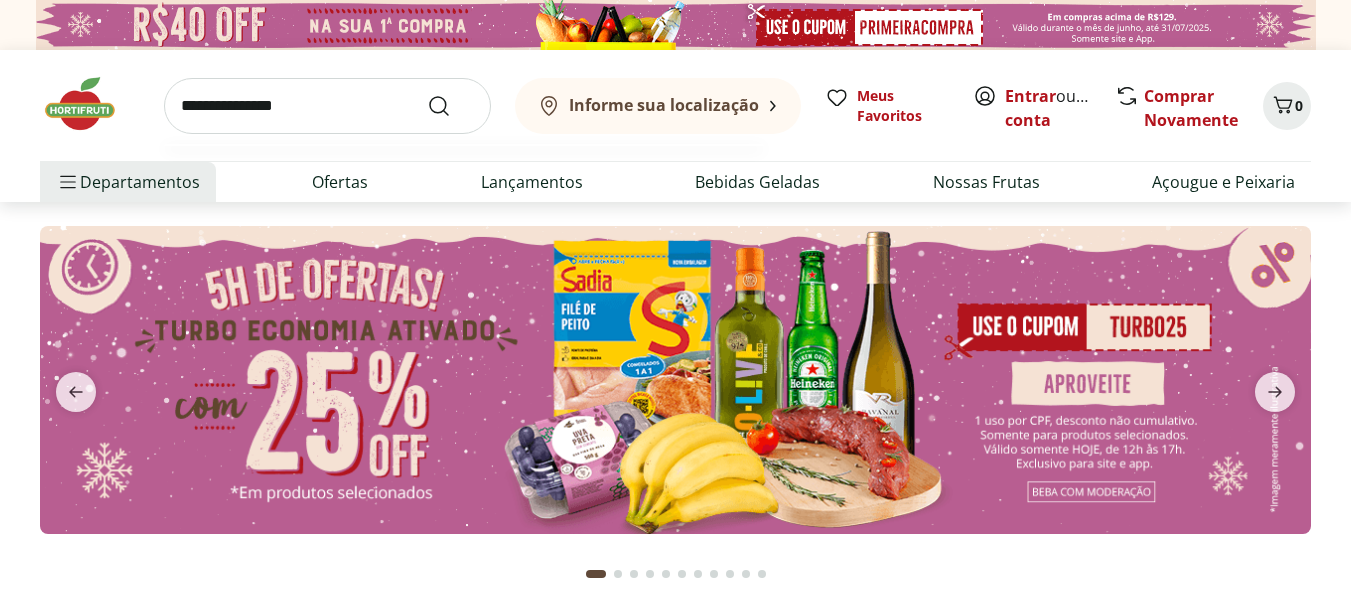 type on "**********" 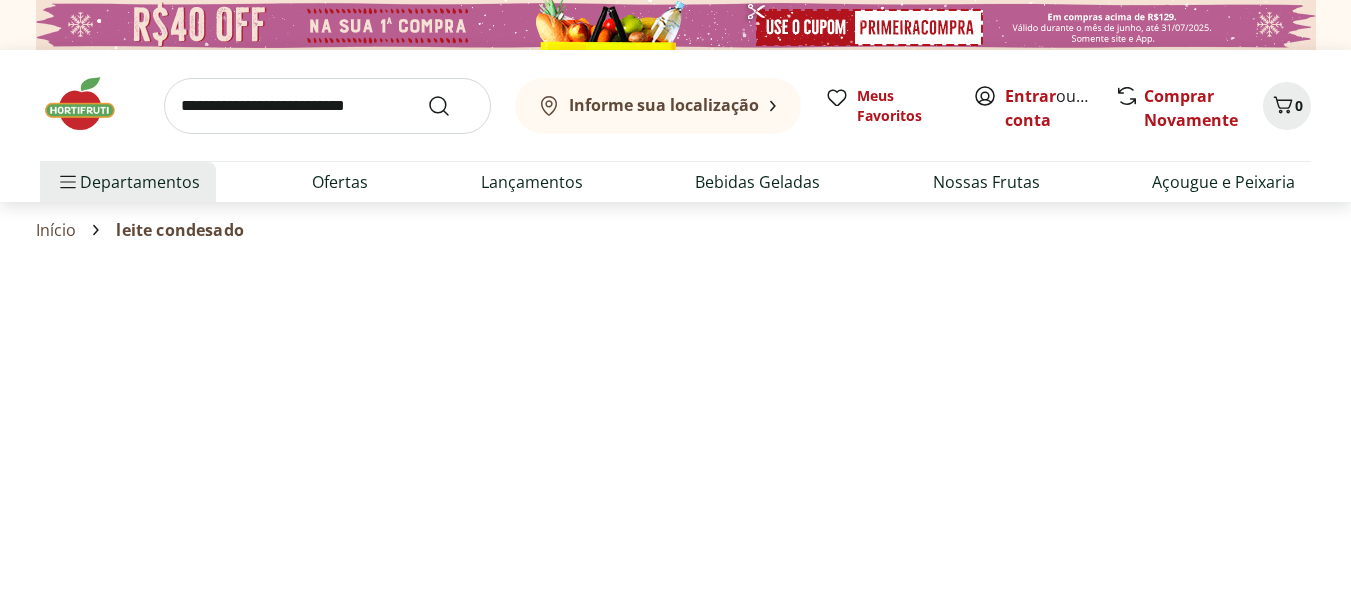 select on "**********" 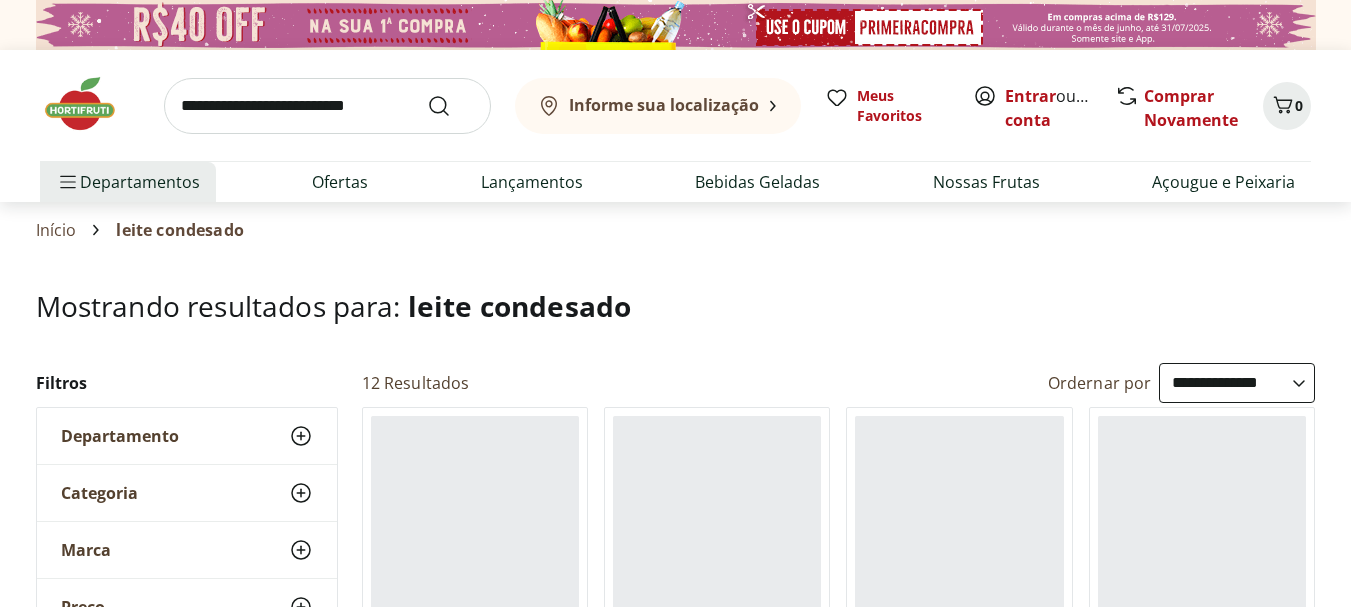 scroll, scrollTop: 300, scrollLeft: 0, axis: vertical 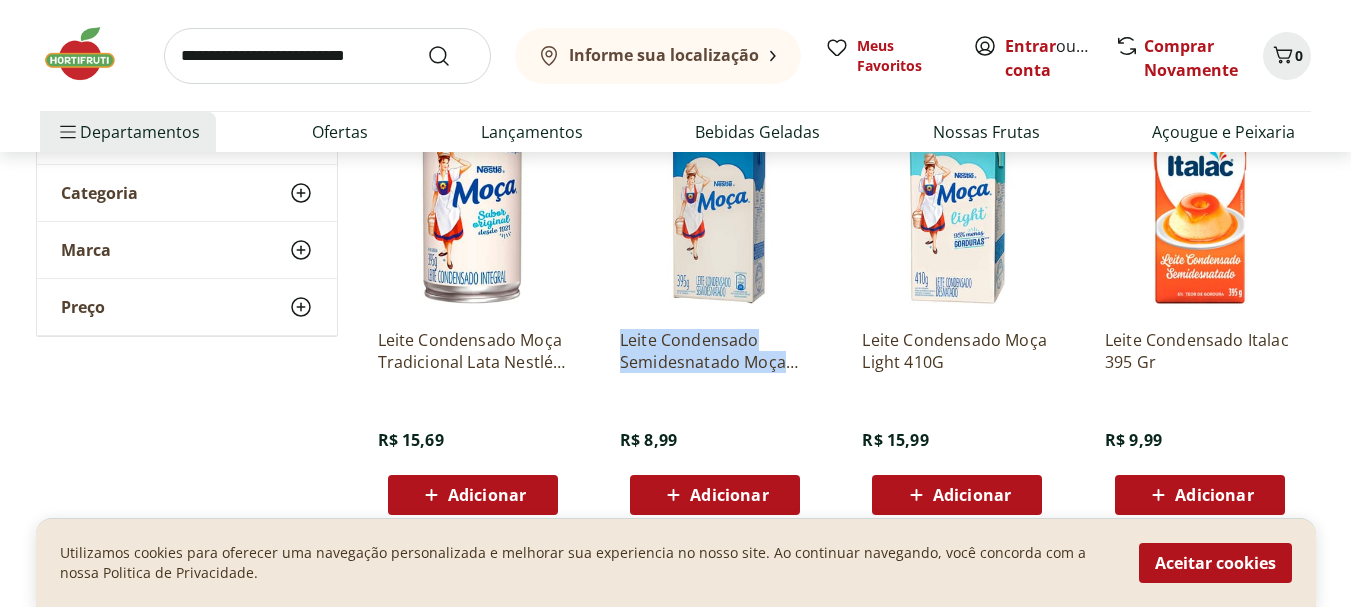 drag, startPoint x: 598, startPoint y: 338, endPoint x: 772, endPoint y: 375, distance: 177.89041 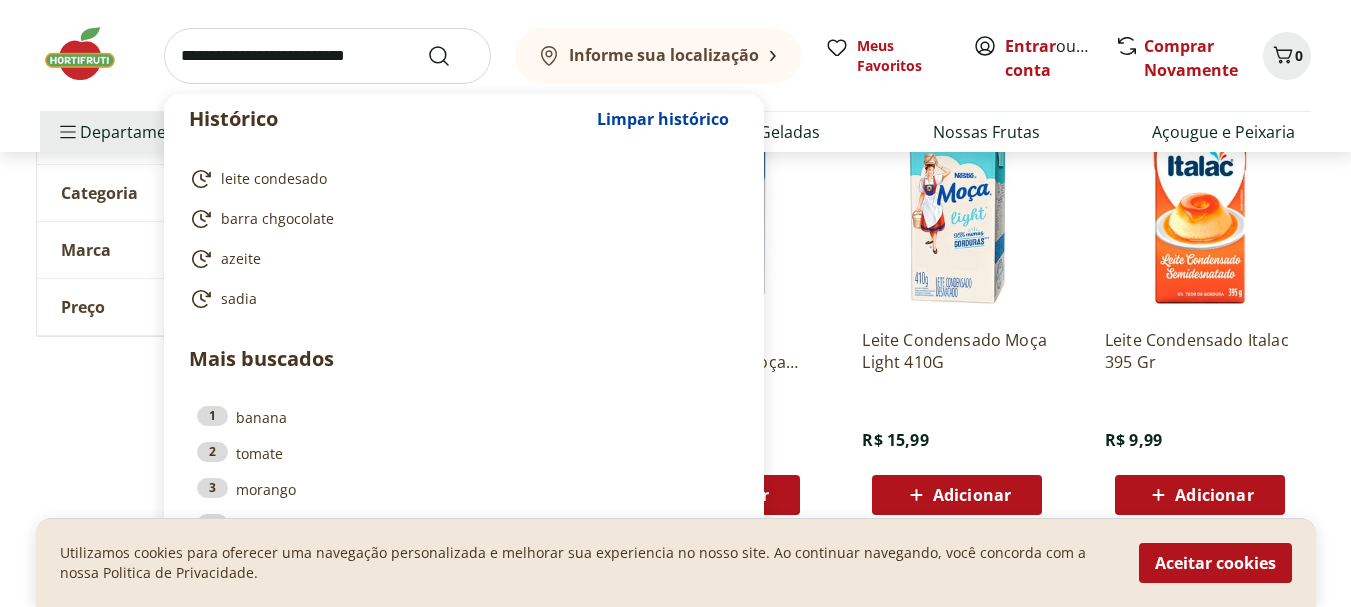 click at bounding box center [327, 56] 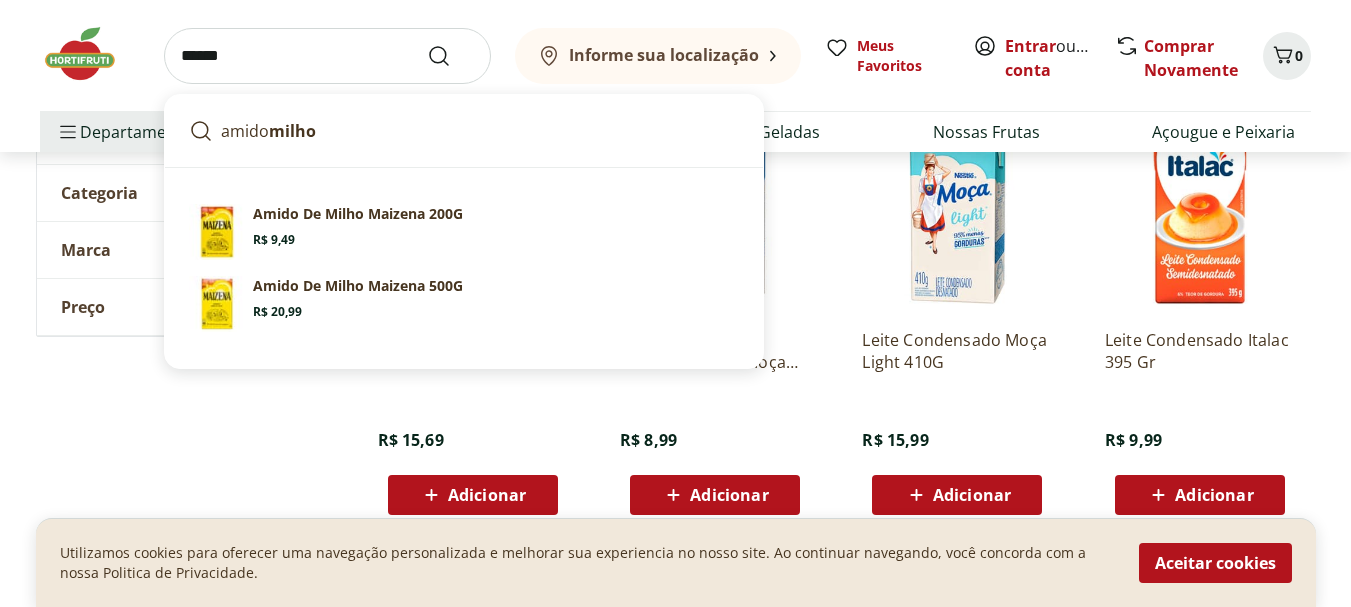 type on "*****" 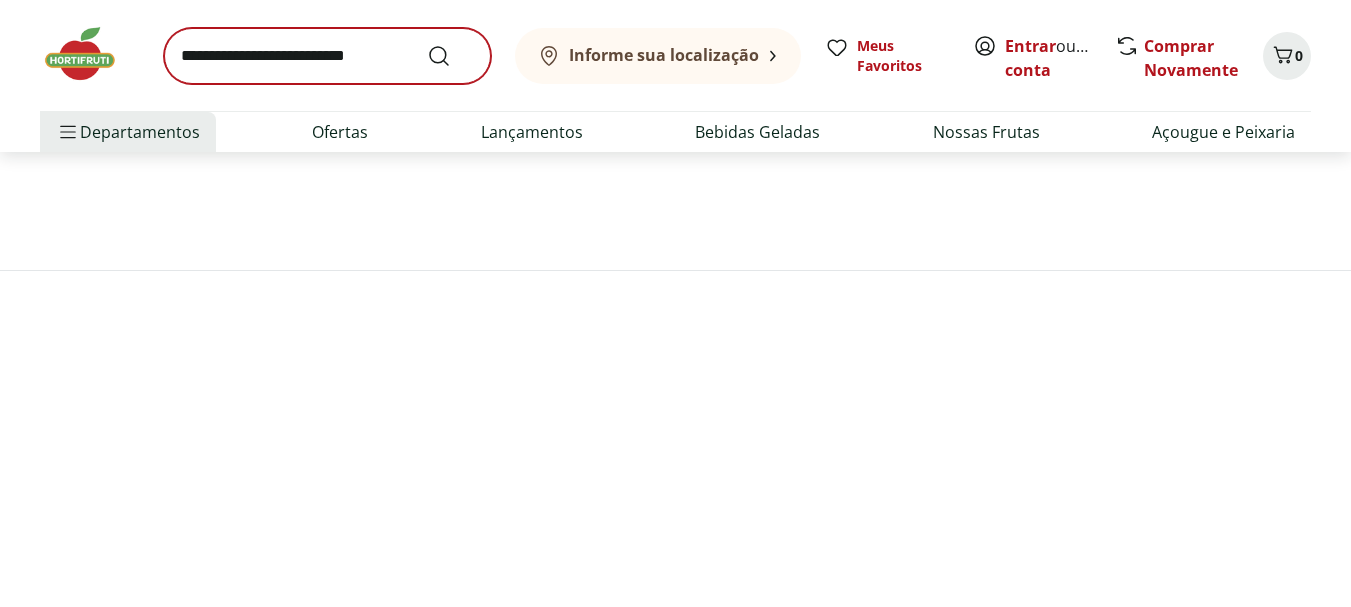 scroll, scrollTop: 0, scrollLeft: 0, axis: both 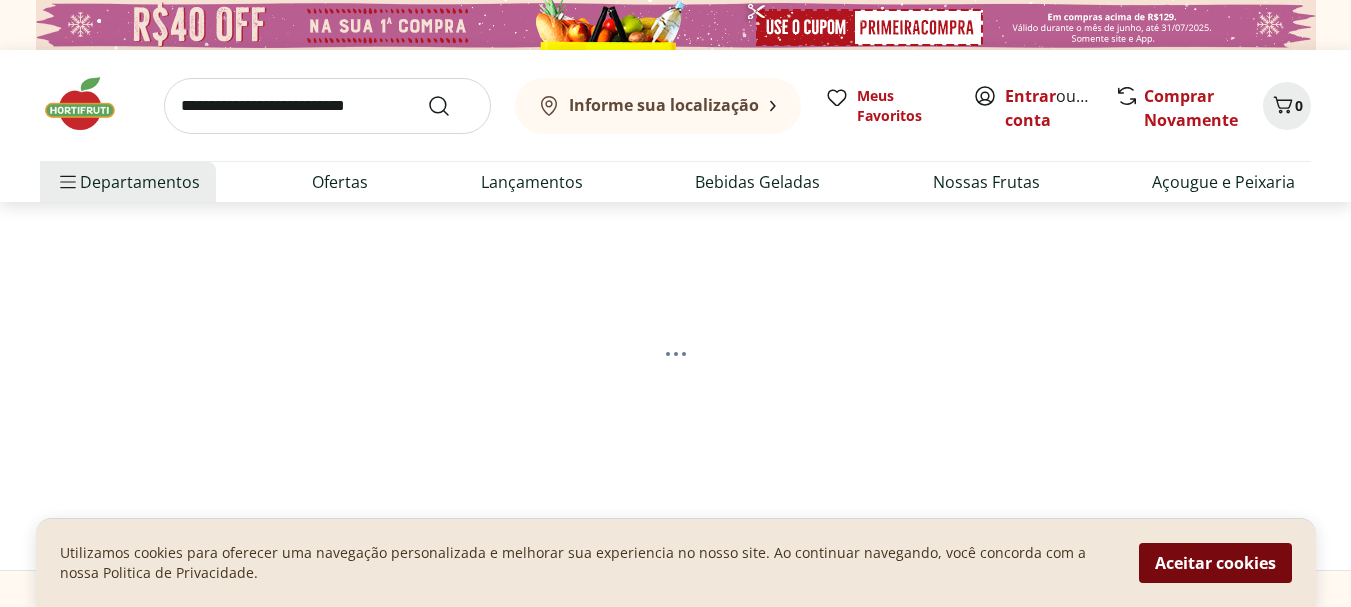 click on "Aceitar cookies" at bounding box center (1215, 563) 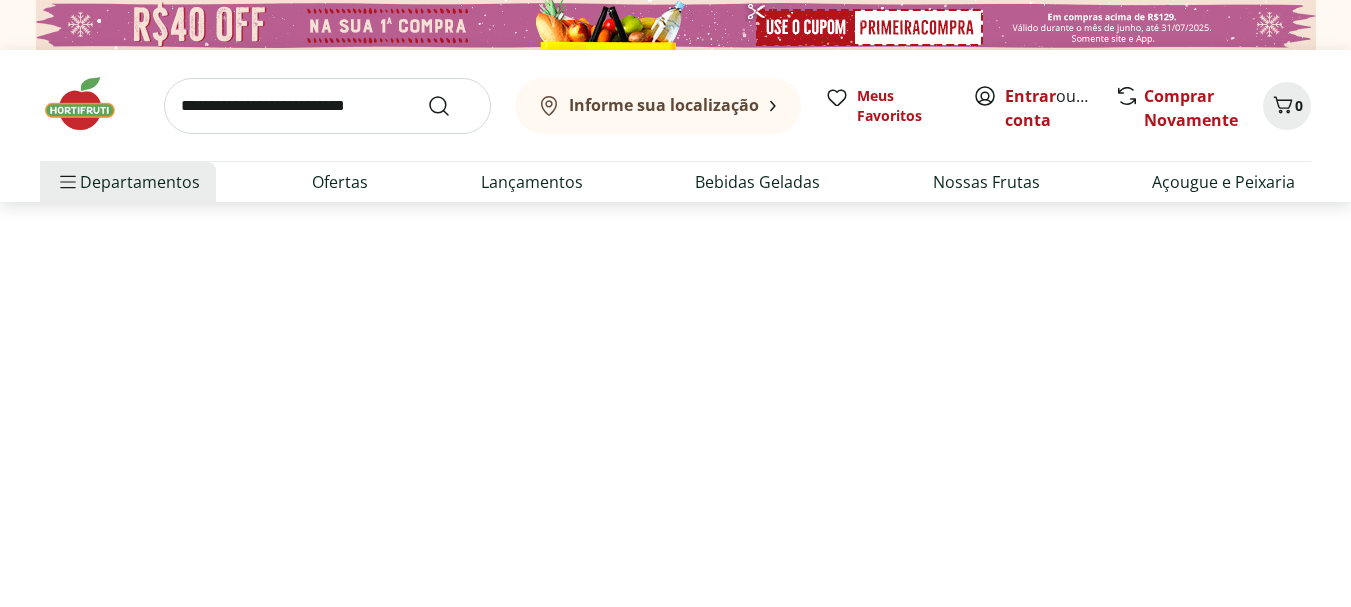 select on "**********" 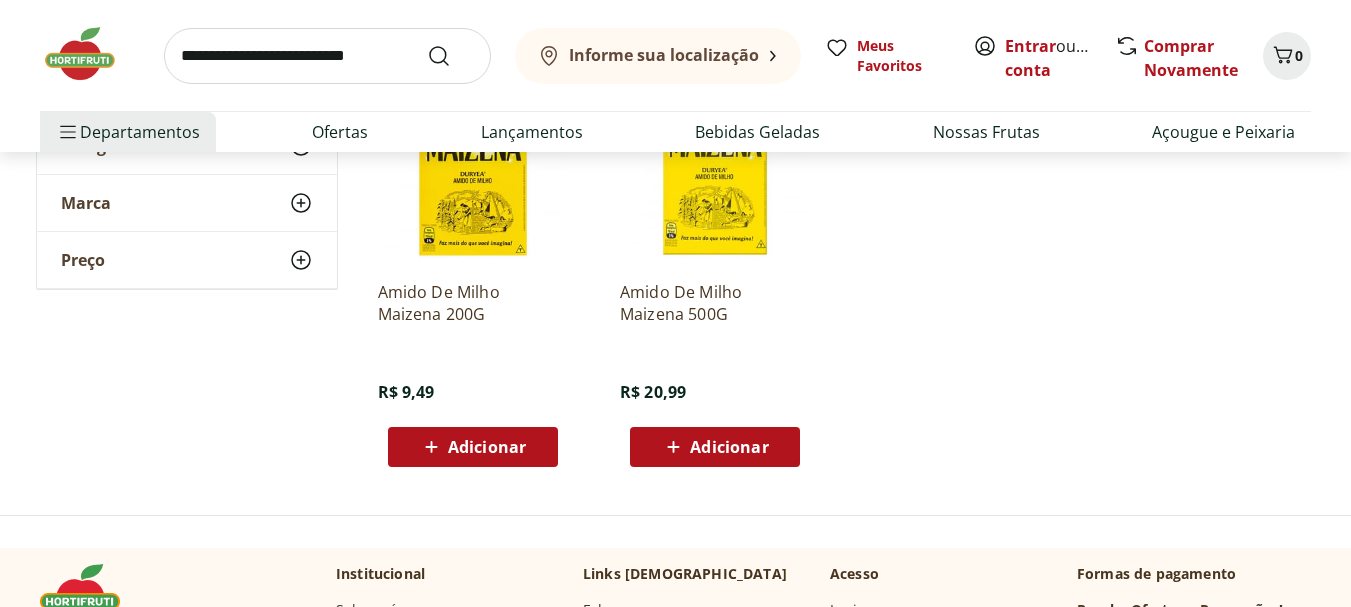 scroll, scrollTop: 300, scrollLeft: 0, axis: vertical 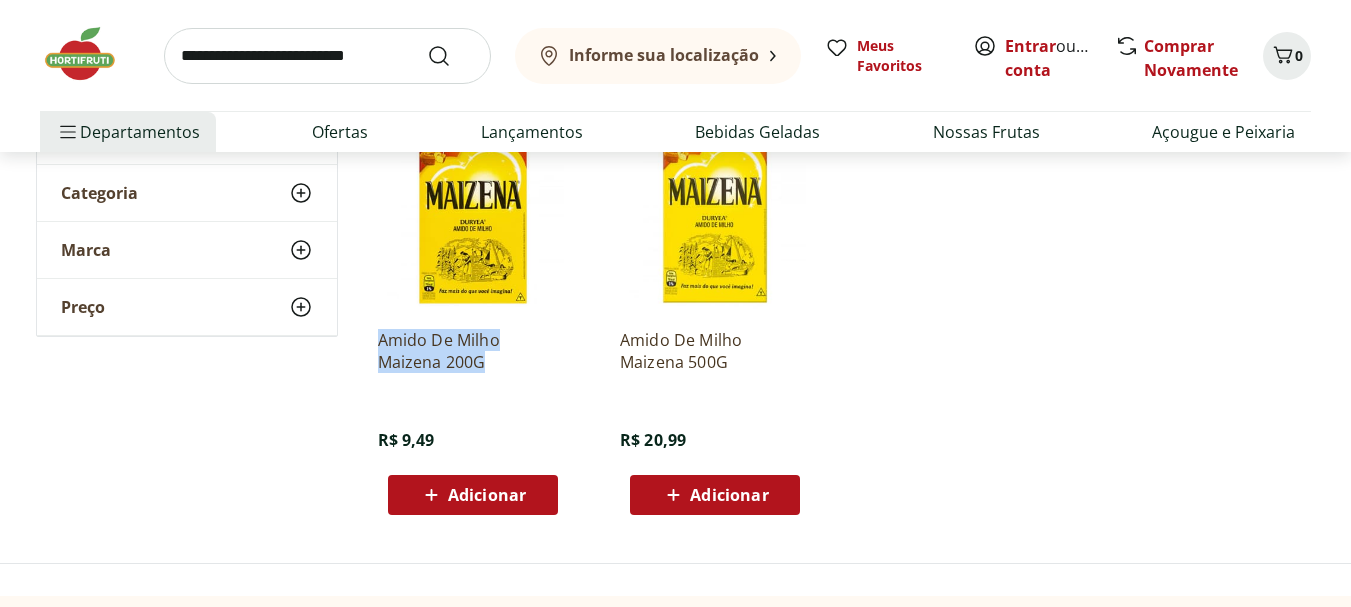 drag, startPoint x: 371, startPoint y: 338, endPoint x: 452, endPoint y: 372, distance: 87.84646 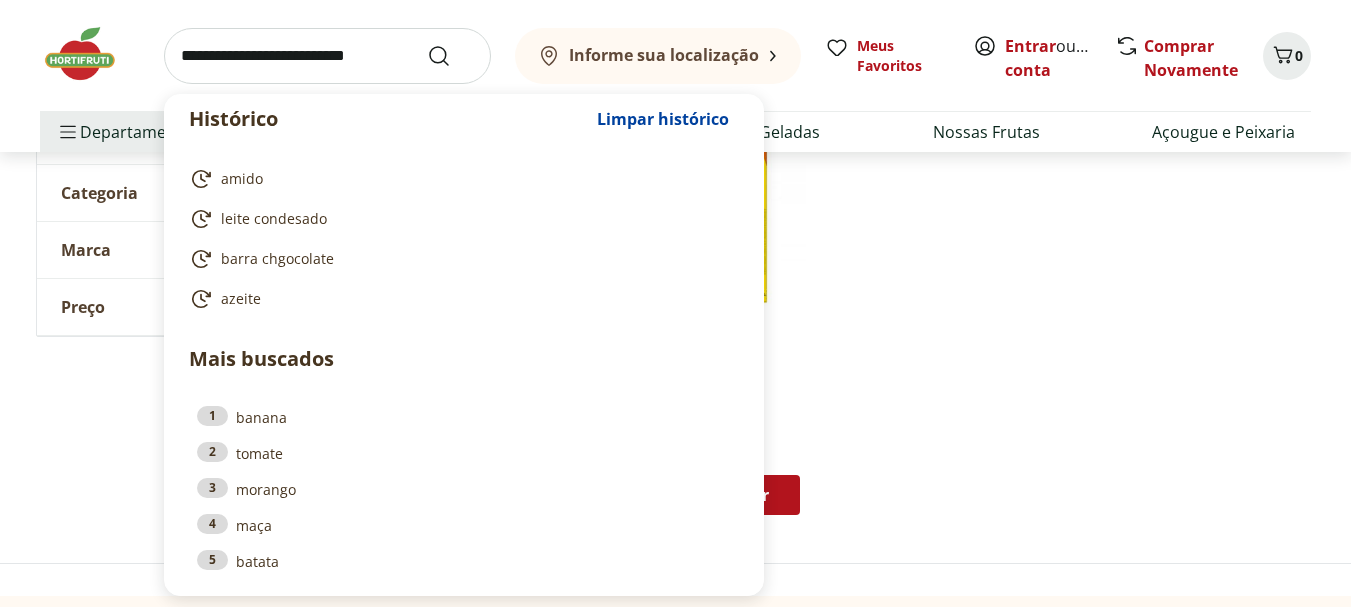 click at bounding box center (327, 56) 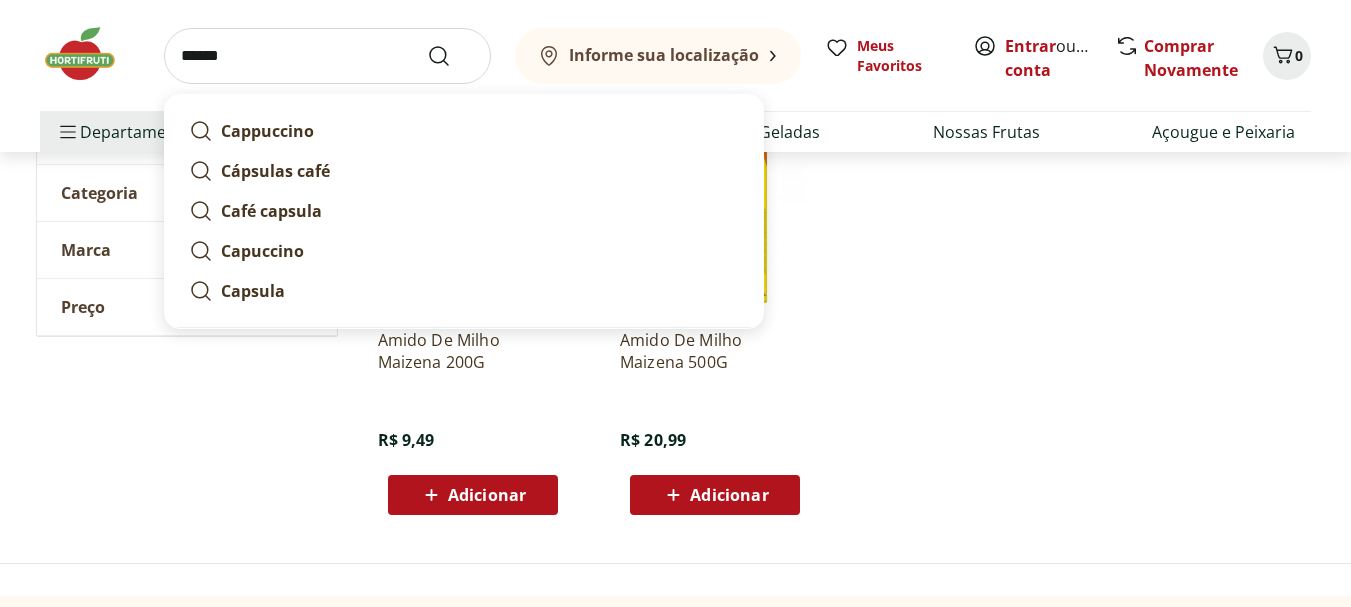 type on "******" 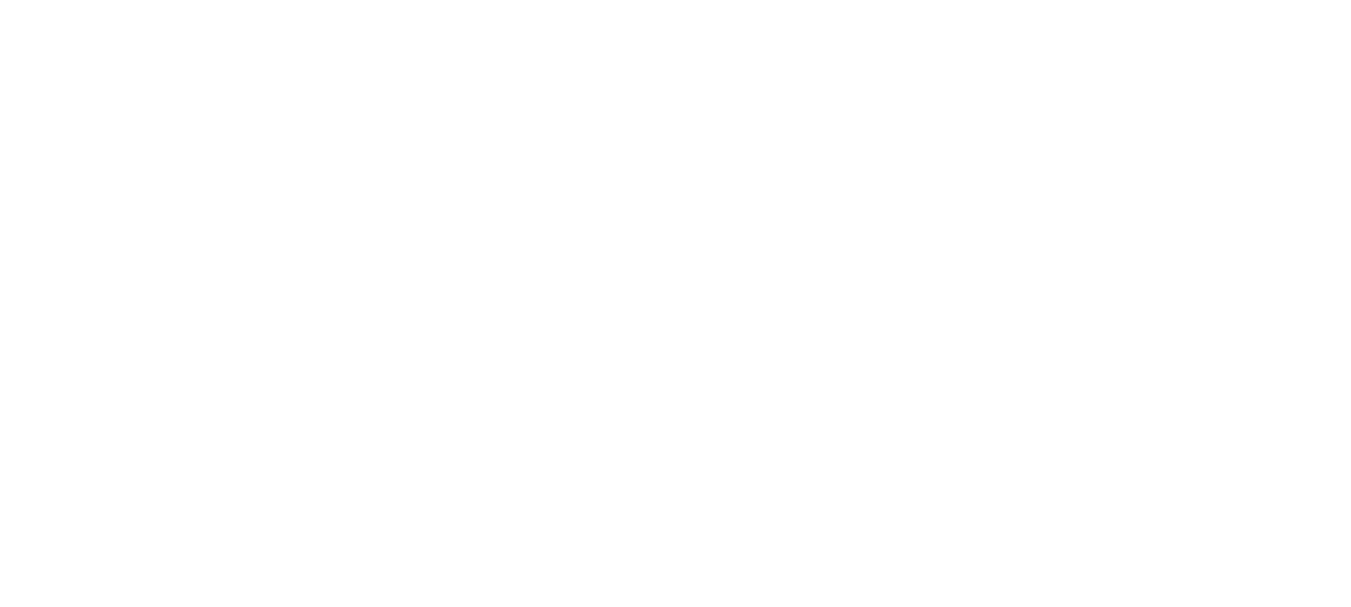 scroll, scrollTop: 0, scrollLeft: 0, axis: both 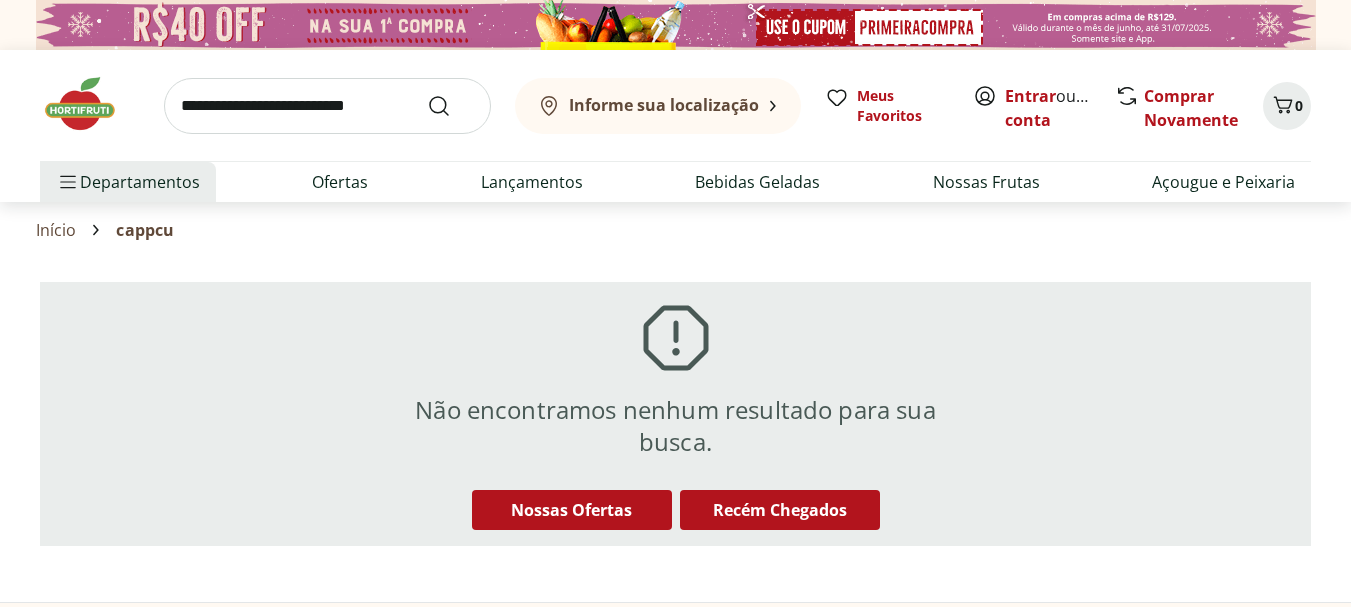 click at bounding box center (327, 106) 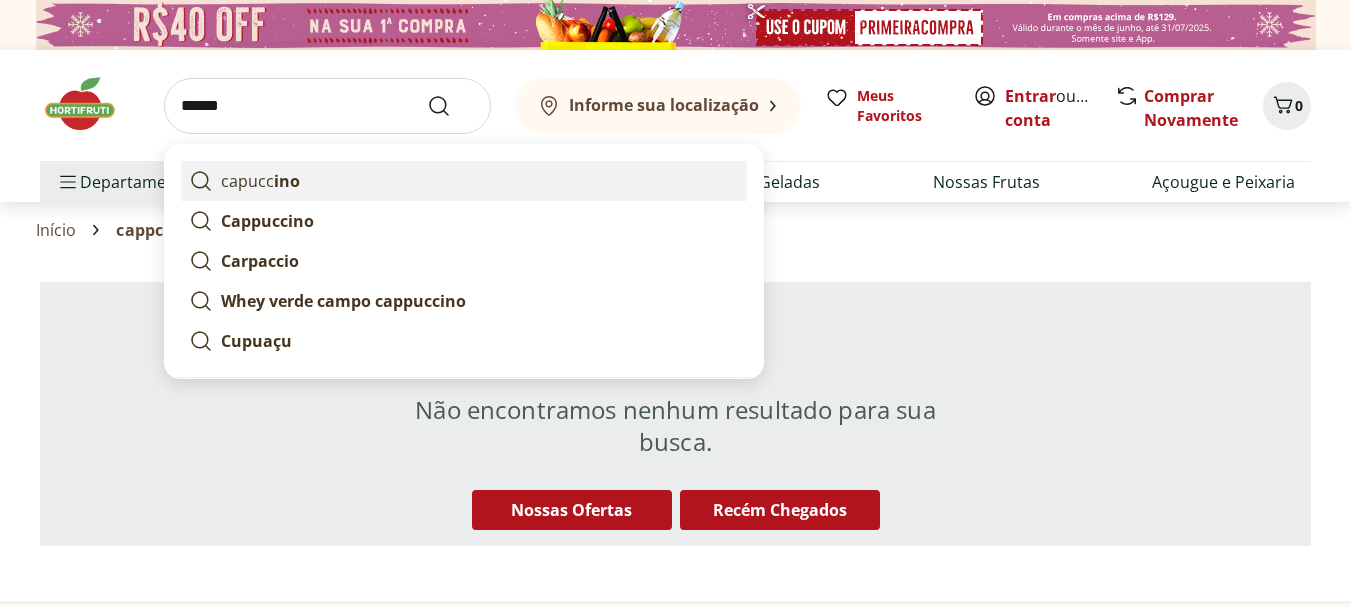 click on "capucc ino" at bounding box center (260, 181) 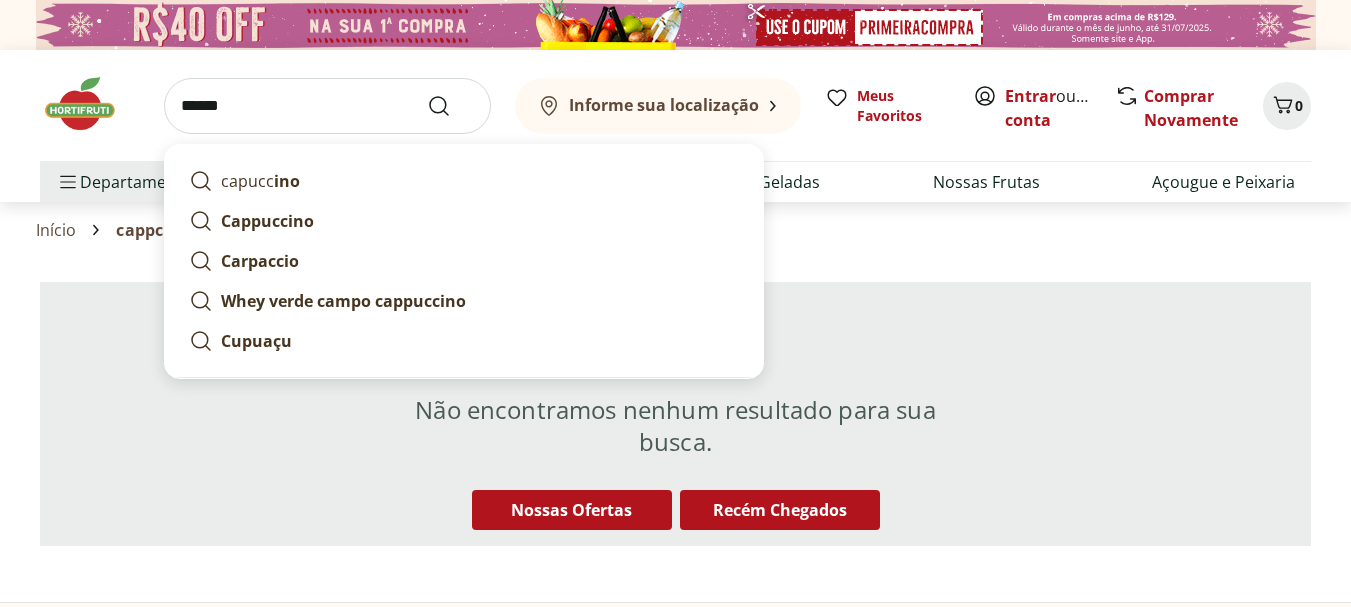 type on "*********" 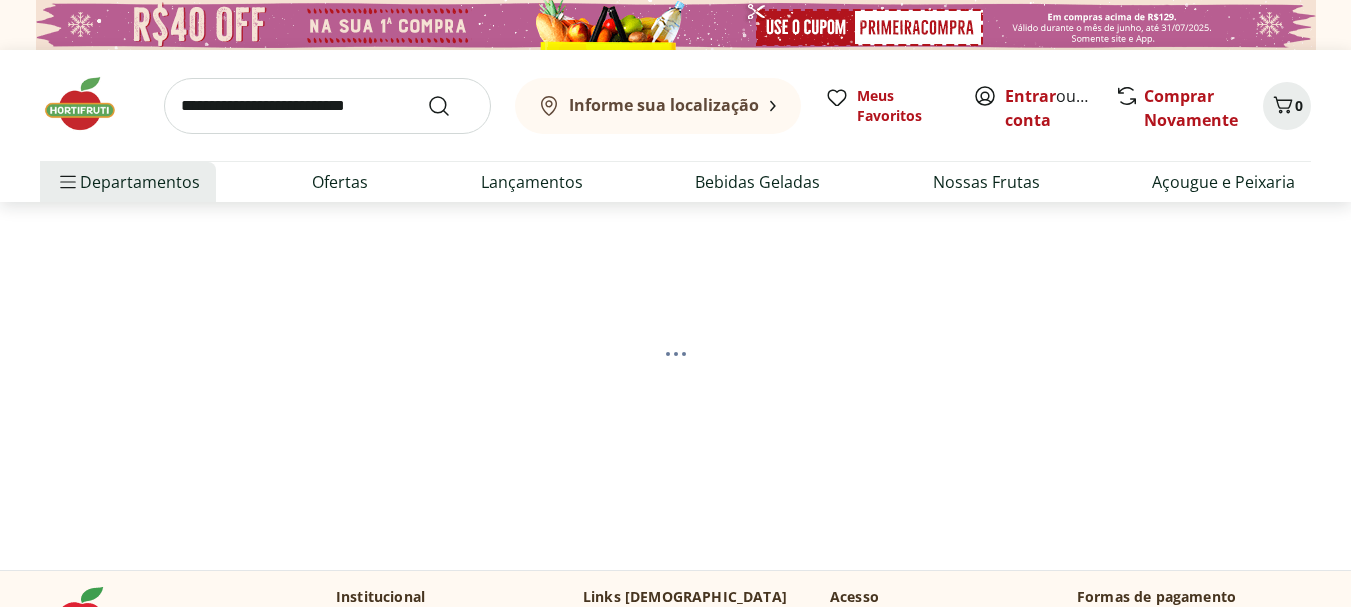 scroll, scrollTop: 0, scrollLeft: 0, axis: both 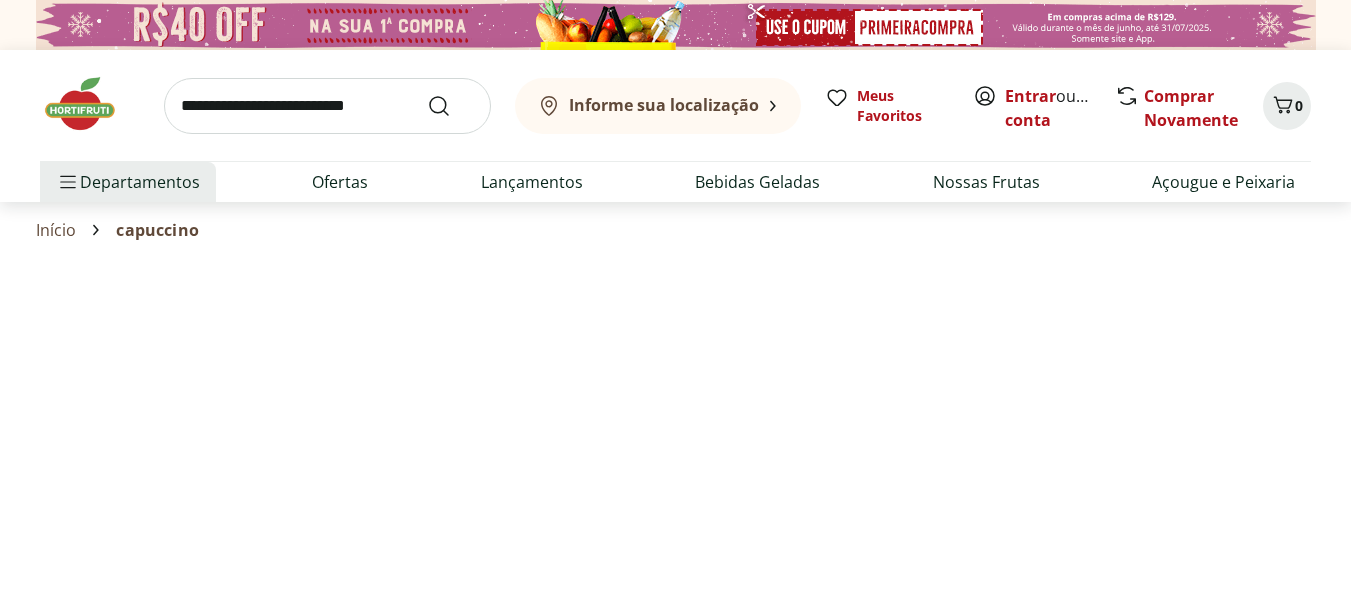 select on "**********" 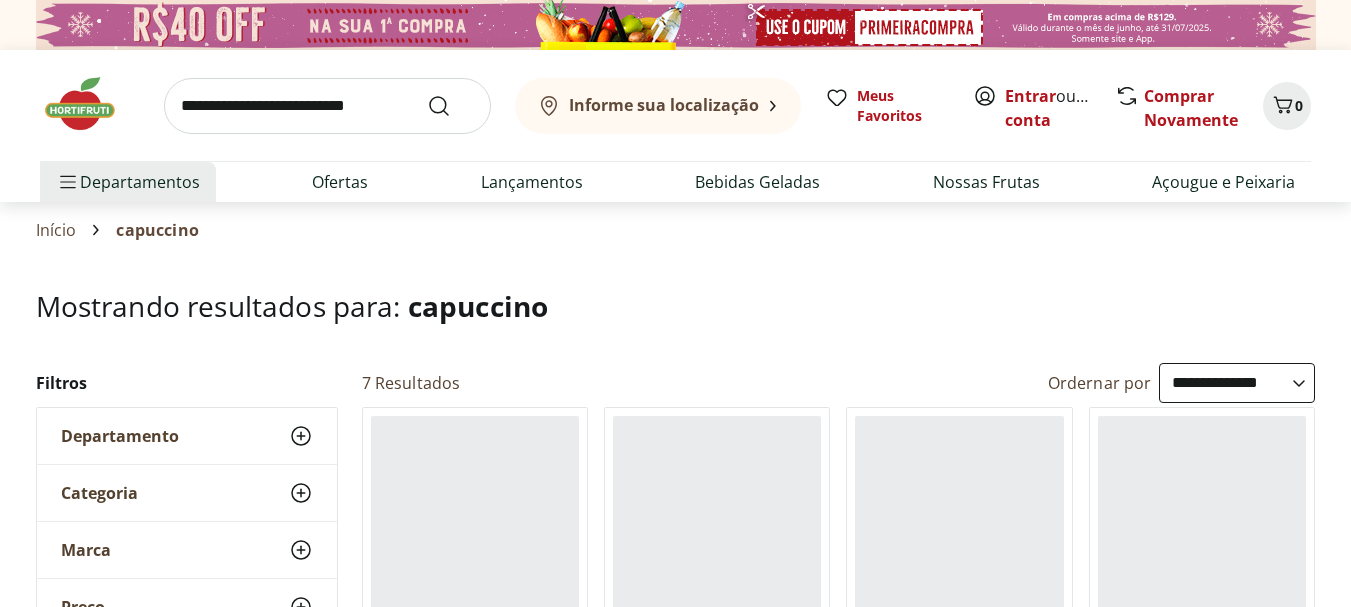 scroll, scrollTop: 300, scrollLeft: 0, axis: vertical 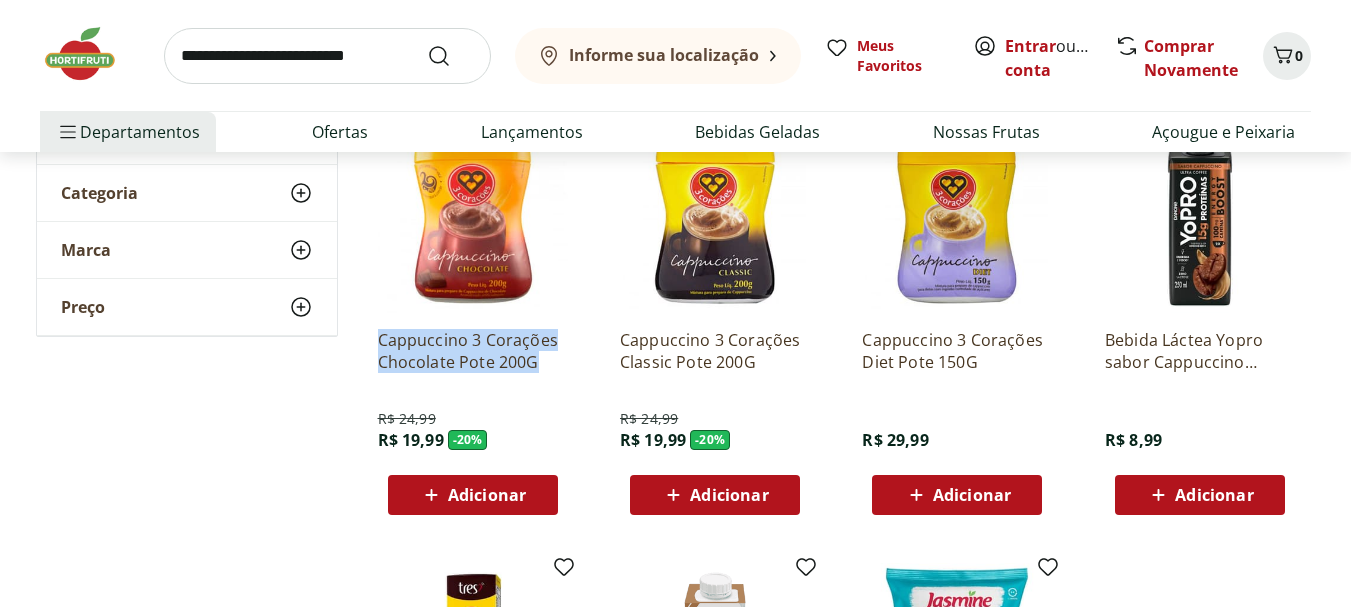 drag, startPoint x: 372, startPoint y: 336, endPoint x: 559, endPoint y: 366, distance: 189.39113 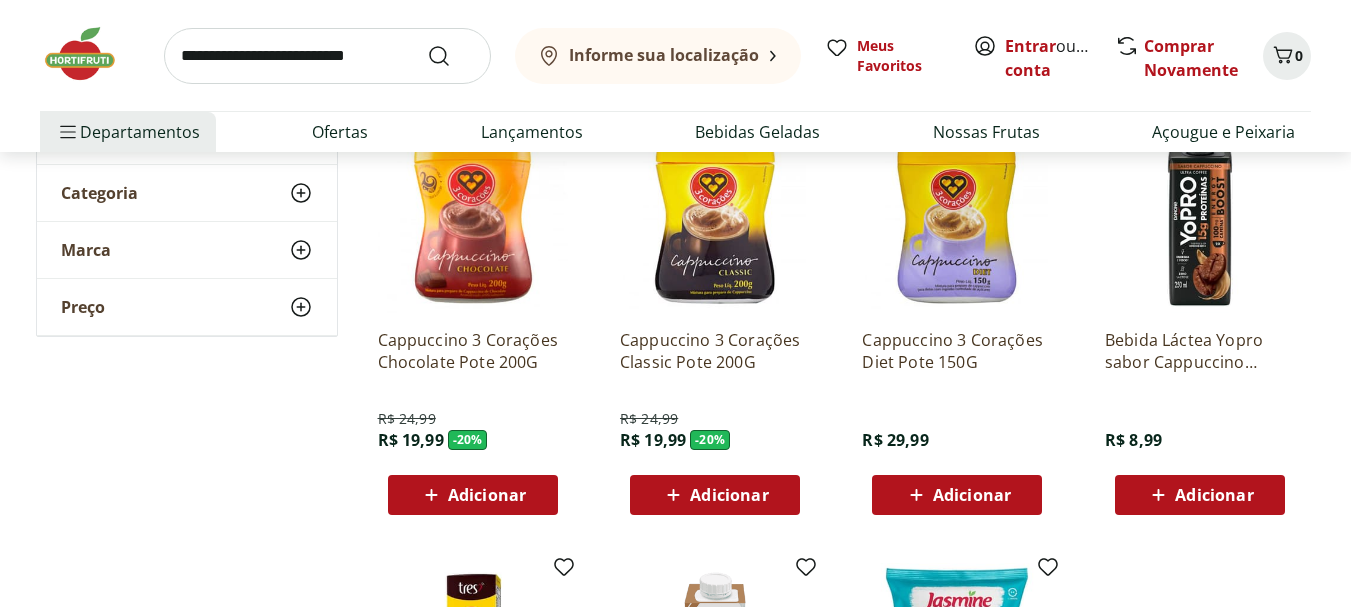 click at bounding box center (327, 56) 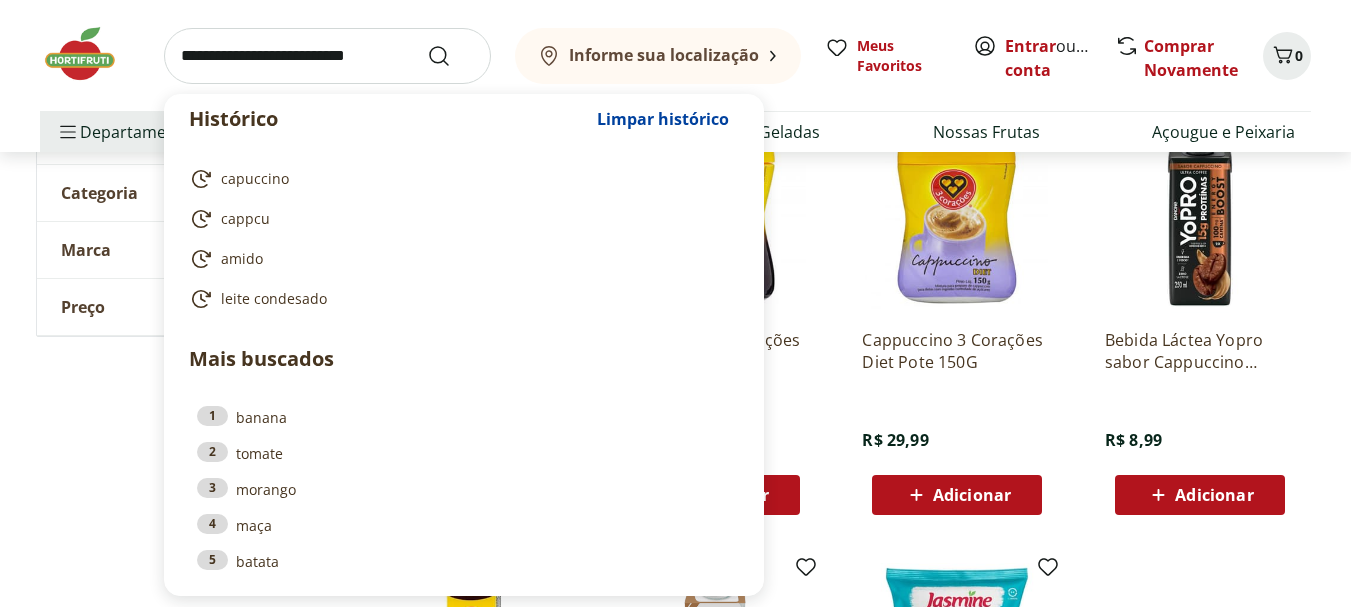 click at bounding box center [327, 56] 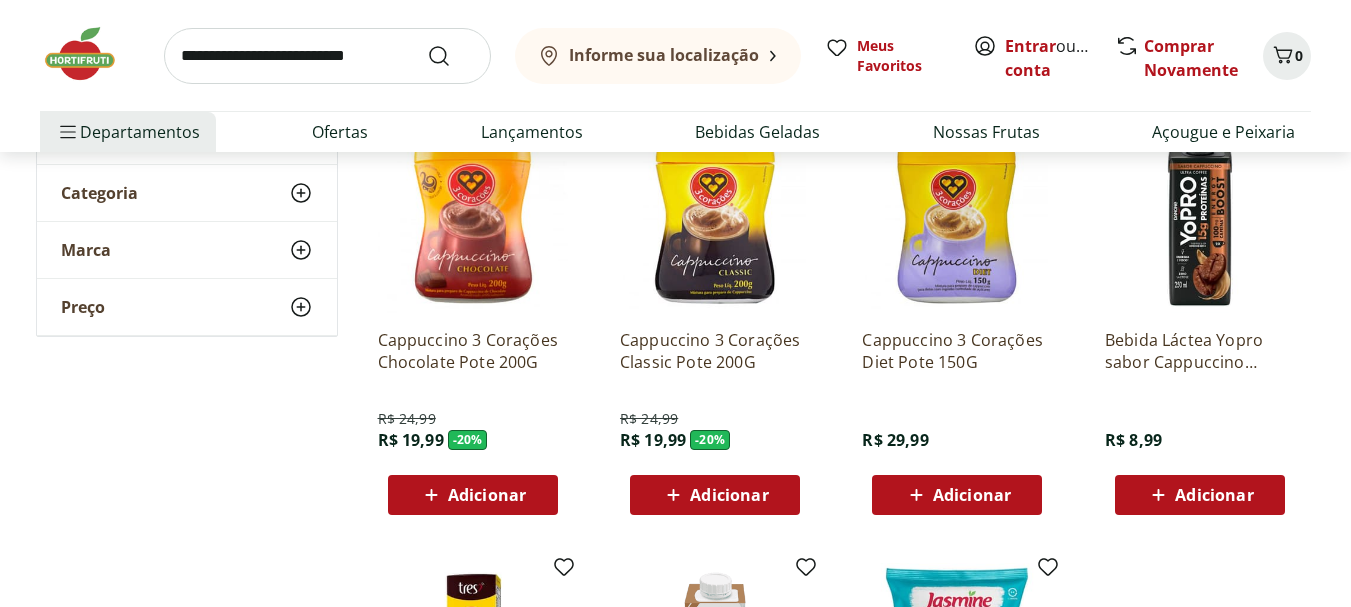 click on "Departamentos Nossa Marca Nossa Marca Ver tudo do departamento Açougue & Peixaria Congelados e Refrigerados Frutas, Legumes e Verduras Orgânicos Mercearia Sorvetes Hortifruti Hortifruti Ver tudo do departamento Cogumelos Frutas Legumes Ovos Temperos Frescos Verduras Orgânicos Orgânicos Ver tudo do departamento Bebidas Orgânicas Frutas Orgânicas Legumes Orgânicos Ovos Orgânicos Perecíveis Orgânicos Verduras Orgânicas Temperos Frescos Açougue e Peixaria Açougue e Peixaria Ver tudo do departamento Aves Bovinos Exóticos Frutos do Mar Linguiça e Salsicha Peixes Salgados e Defumados Suínos Prontinhos Prontinhos Ver tudo do departamento Frutas Cortadinhas Pré Preparados Prontos para Consumo Saladas Sucos e Água de [GEOGRAPHIC_DATA] Padaria Ver tudo do departamento Bolos e Mini Bolos Doces Pão Padaria Própria Salgados Torradas Bebidas Bebidas Ver tudo do departamento Água Água de [GEOGRAPHIC_DATA] Destilados Chá e Mate Drinks Alcóolicos Energético e Isotônico Vinhos Refrigerante Suco Integral Azeite" at bounding box center [675, 132] 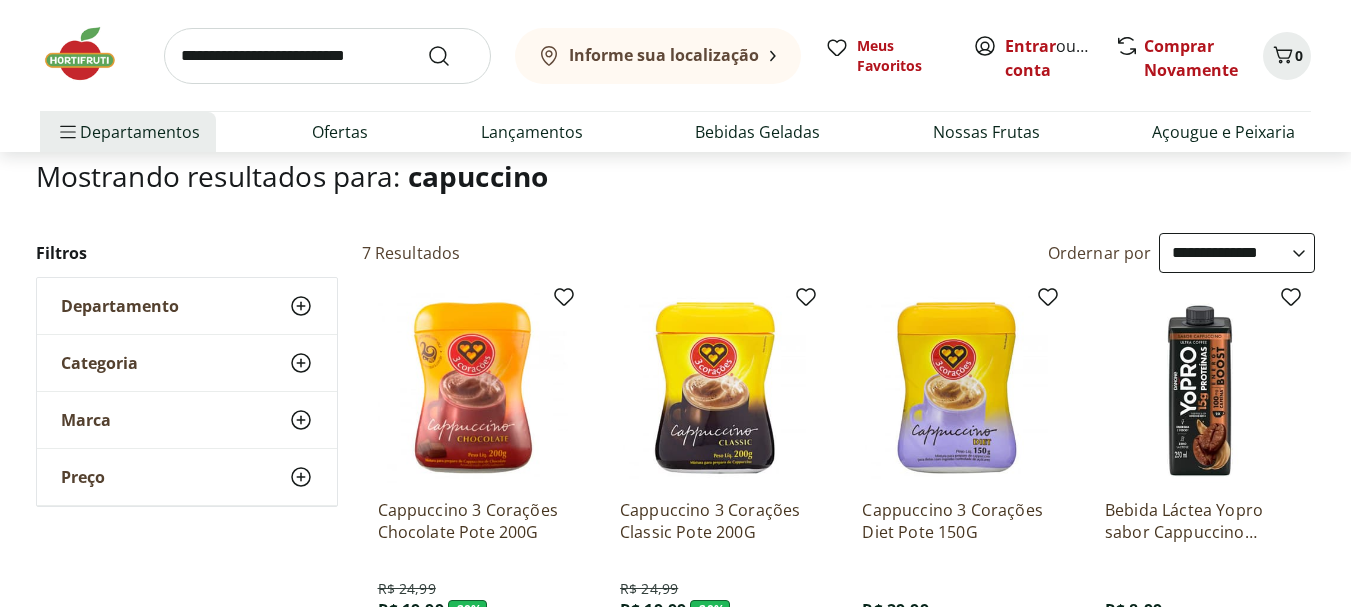 scroll, scrollTop: 0, scrollLeft: 0, axis: both 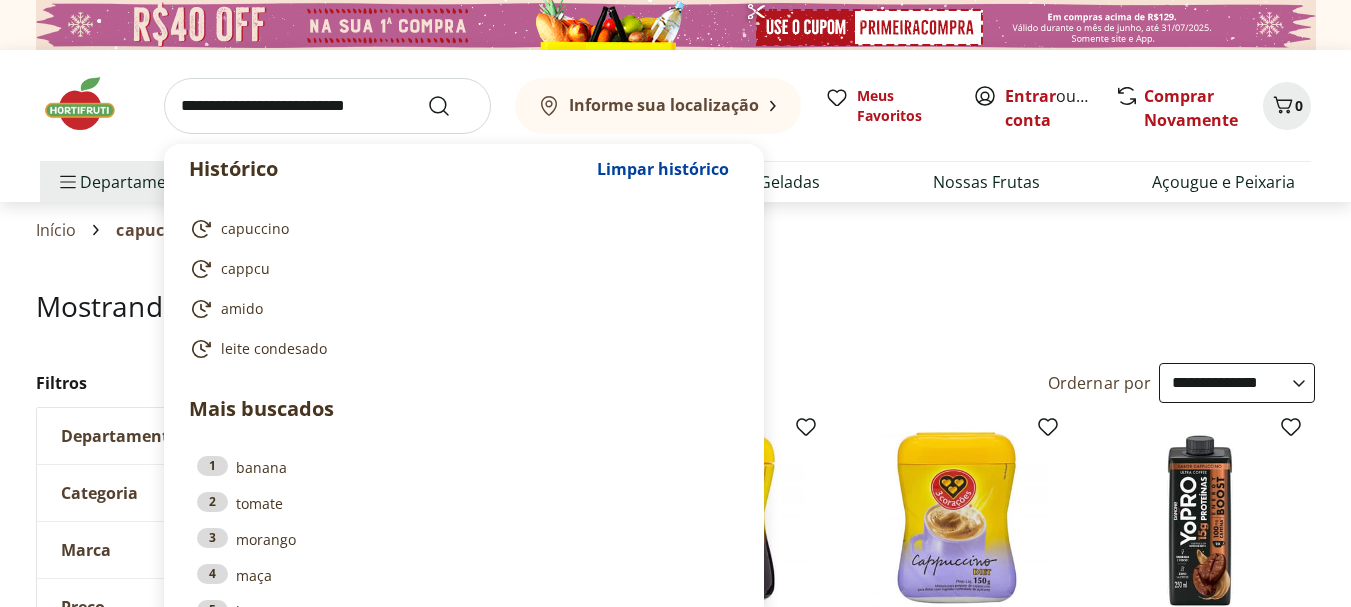 click at bounding box center [327, 106] 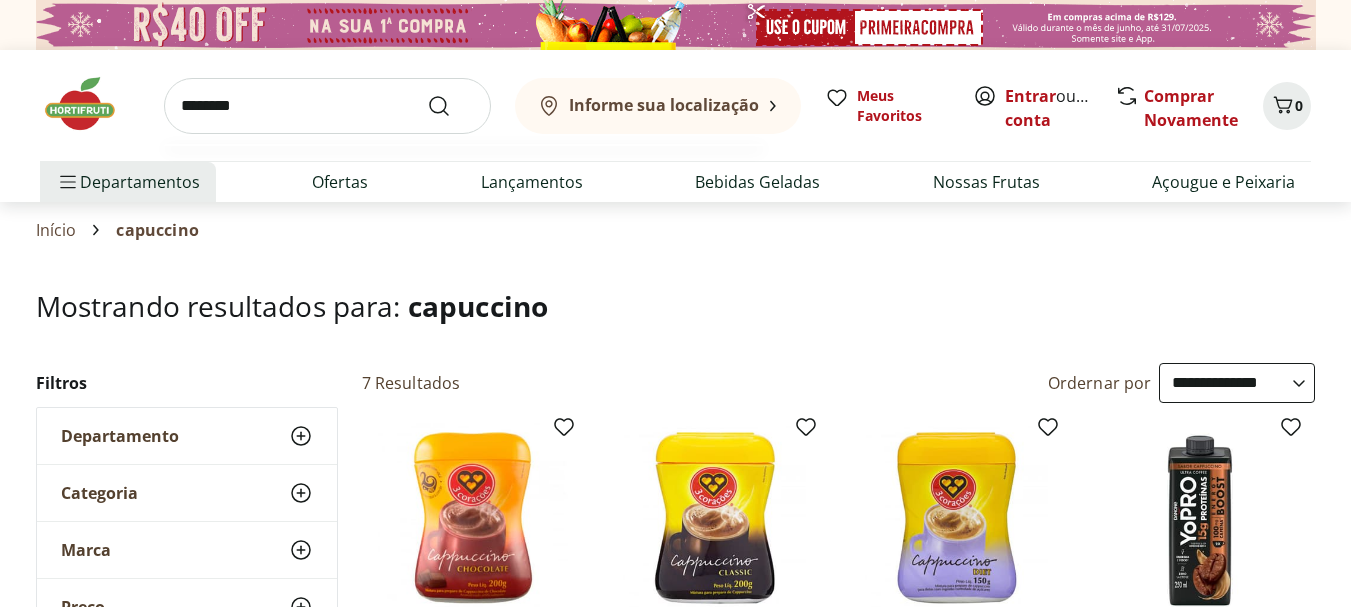 type on "********" 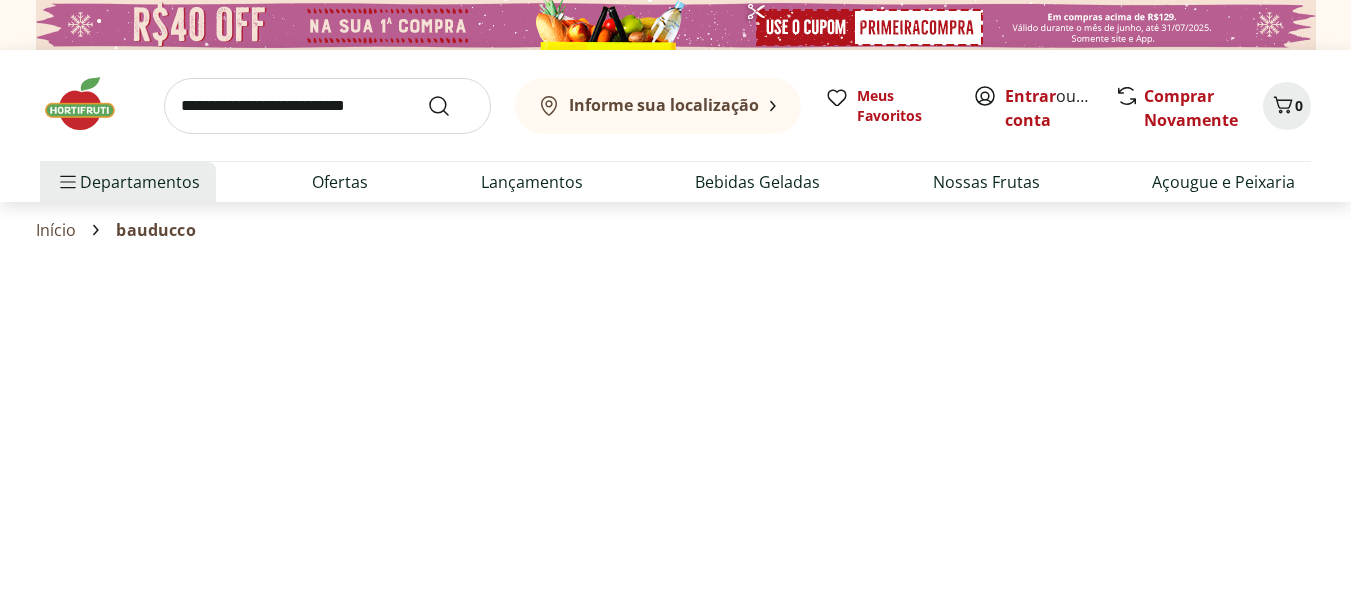 select on "**********" 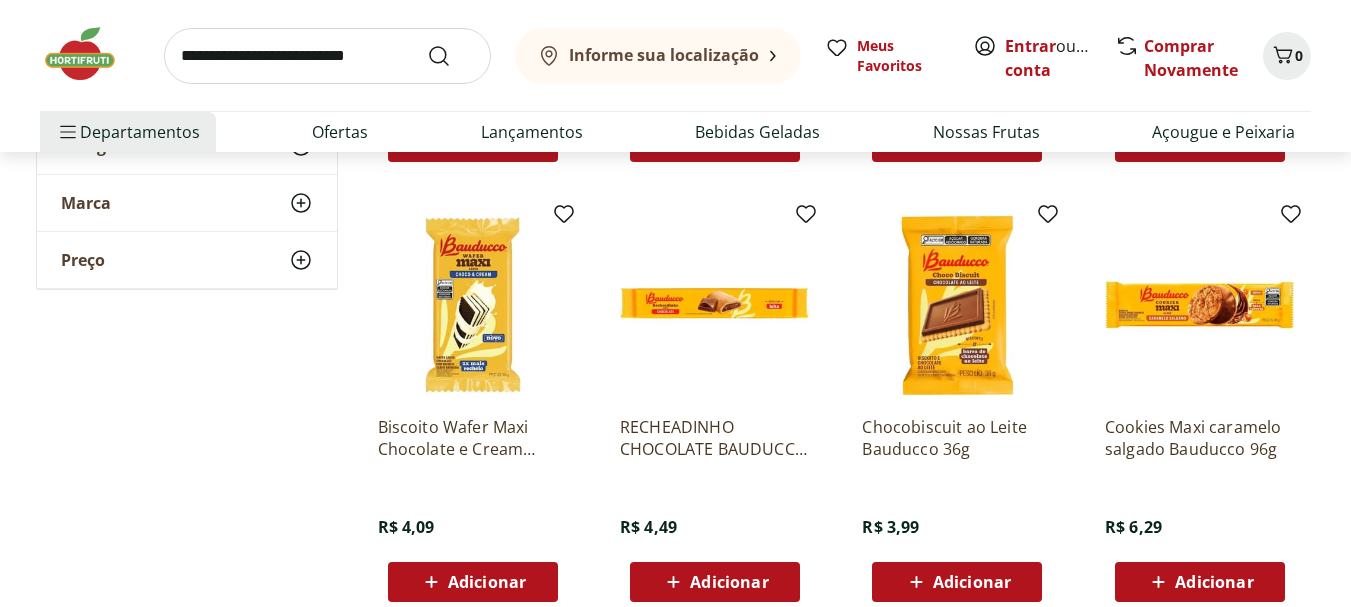scroll, scrollTop: 700, scrollLeft: 0, axis: vertical 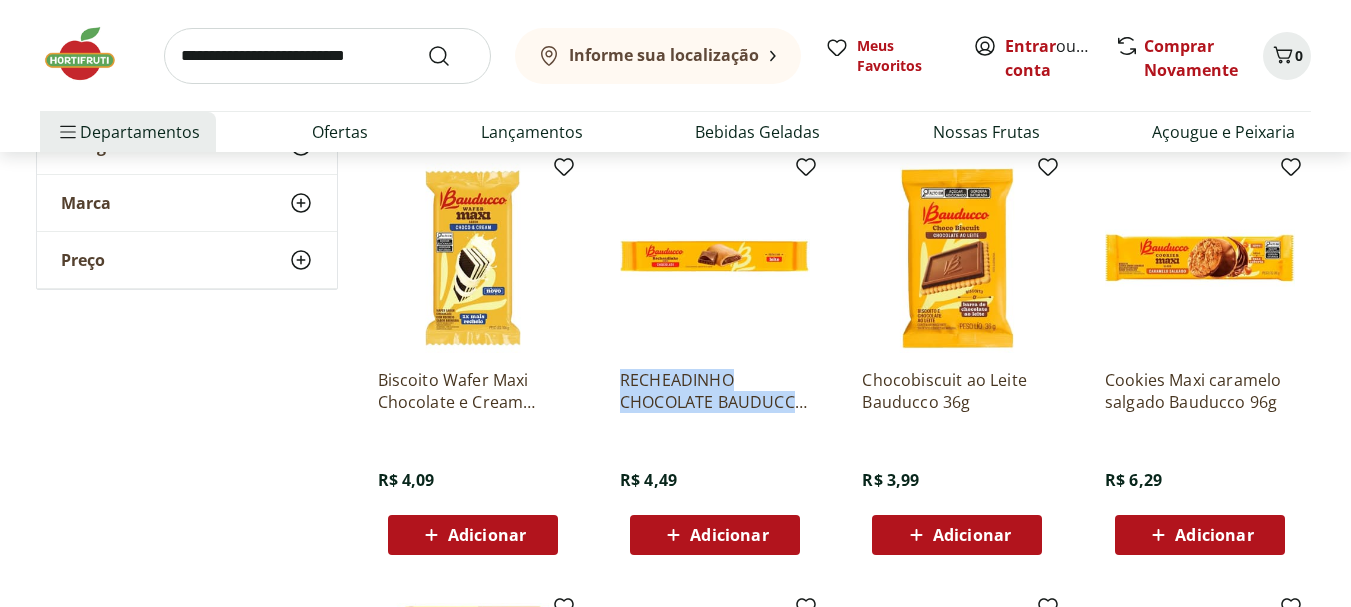 drag, startPoint x: 607, startPoint y: 382, endPoint x: 824, endPoint y: 406, distance: 218.32315 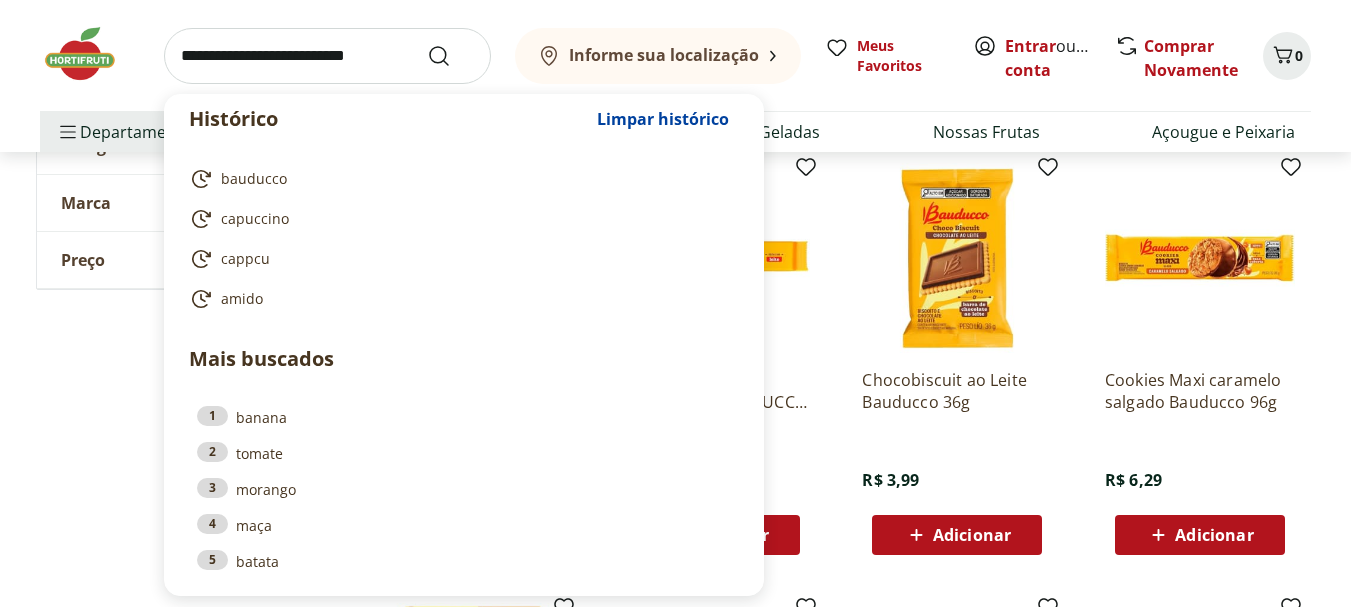 click at bounding box center (327, 56) 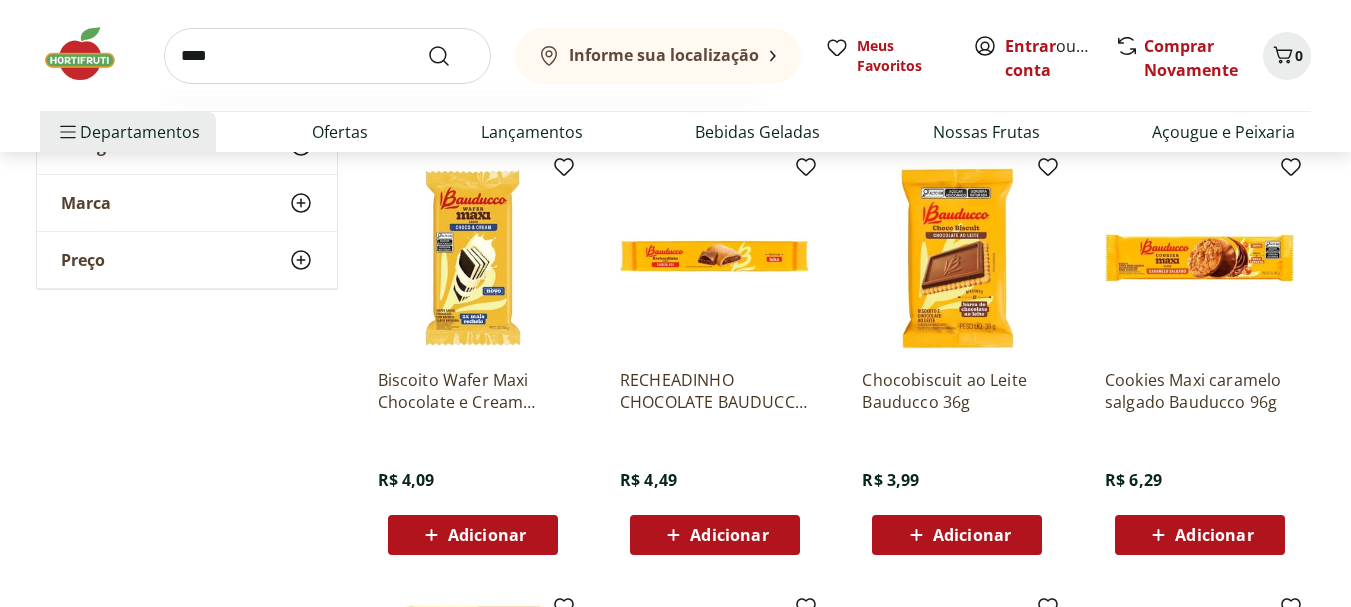 type on "*****" 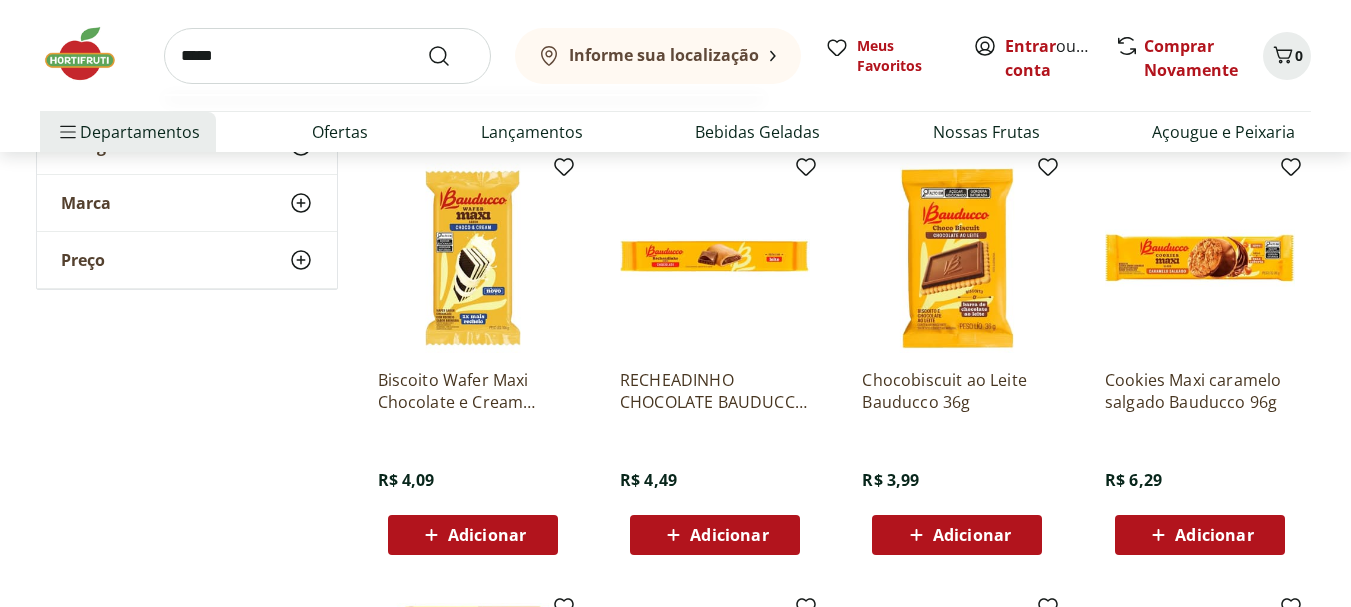 click at bounding box center (451, 56) 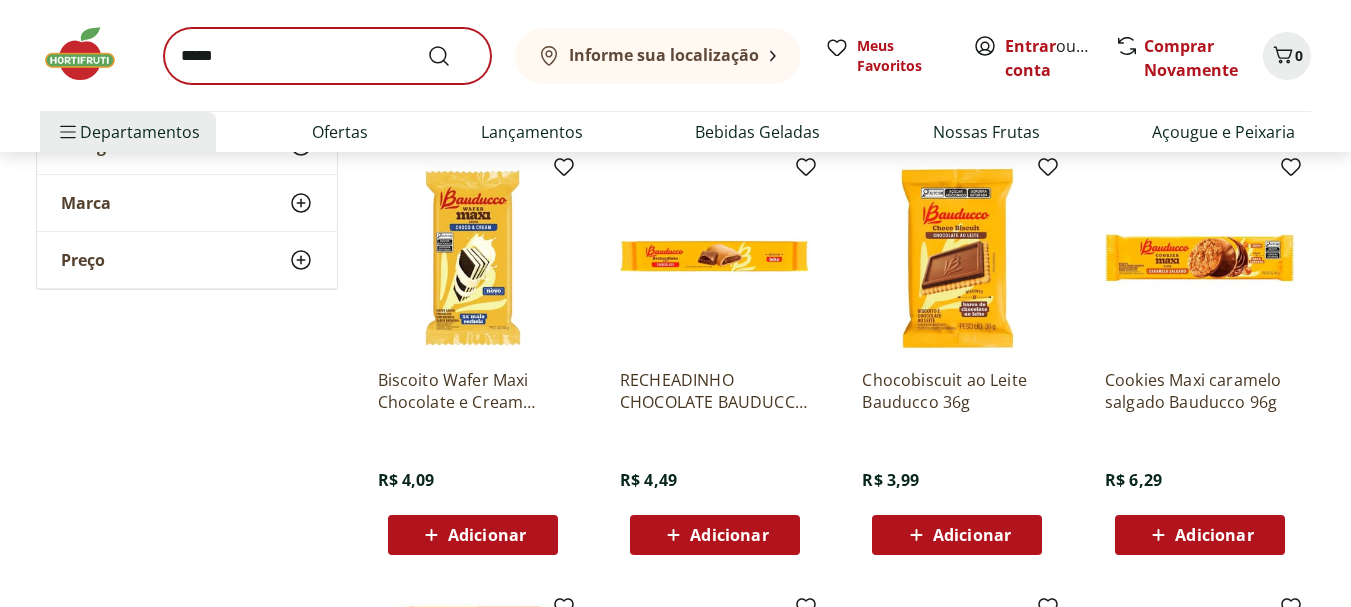 scroll, scrollTop: 0, scrollLeft: 0, axis: both 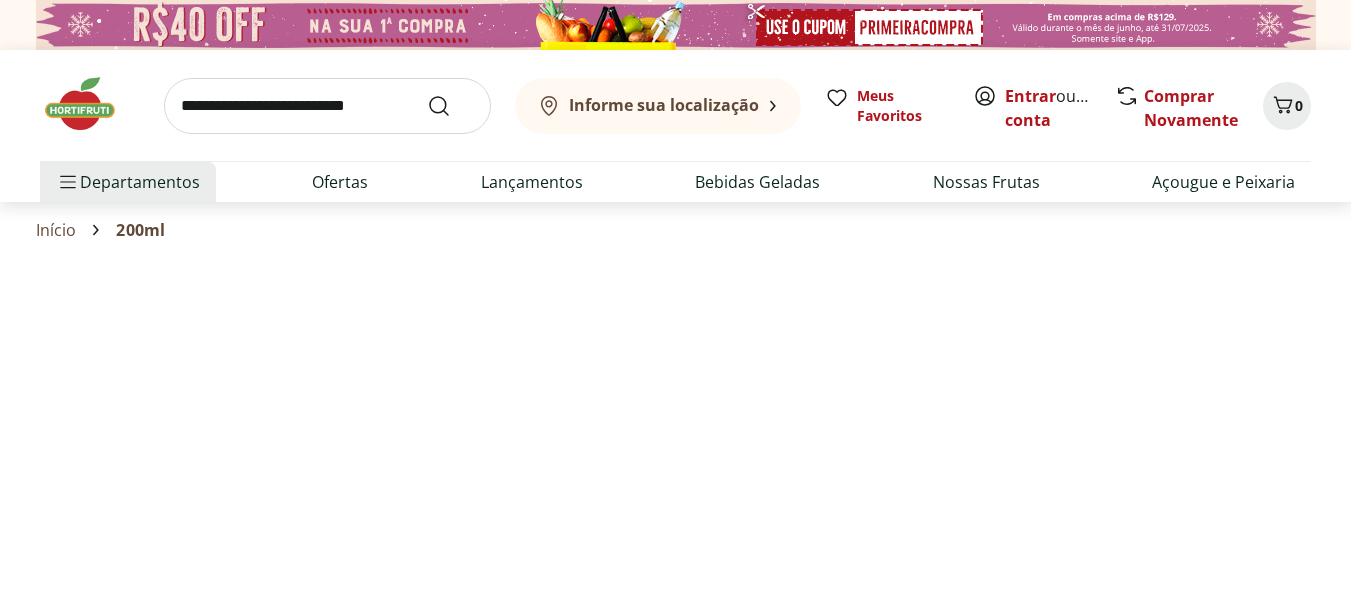select on "**********" 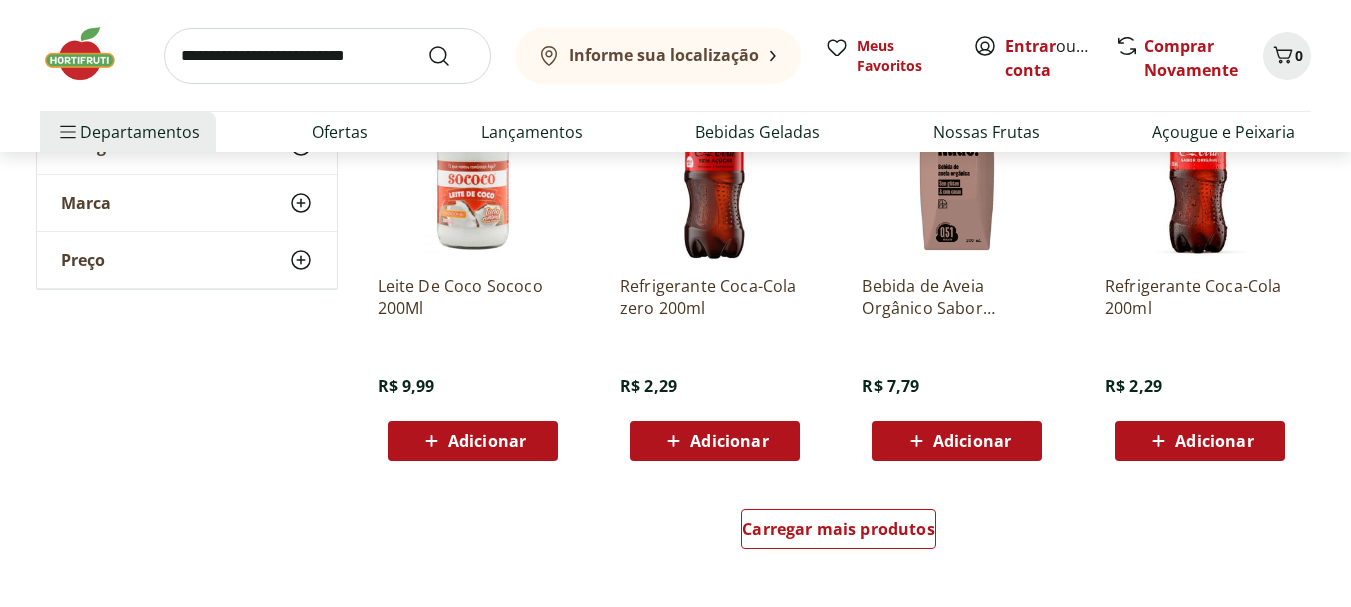 scroll, scrollTop: 1200, scrollLeft: 0, axis: vertical 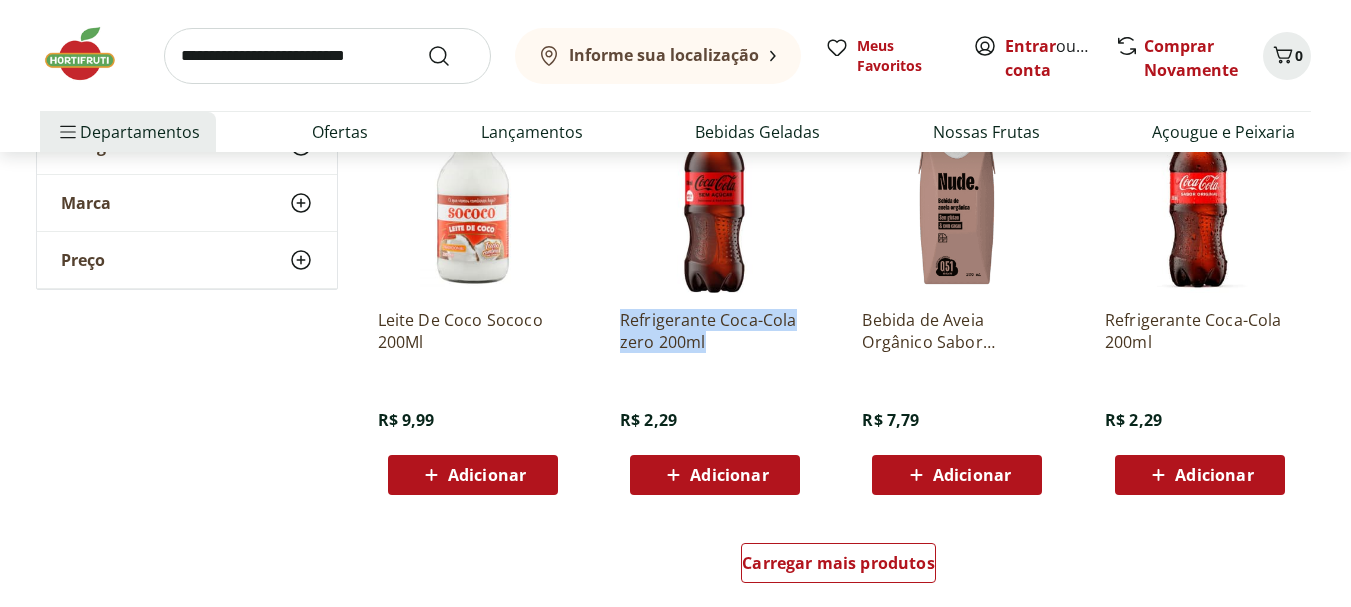 drag, startPoint x: 607, startPoint y: 312, endPoint x: 758, endPoint y: 348, distance: 155.23209 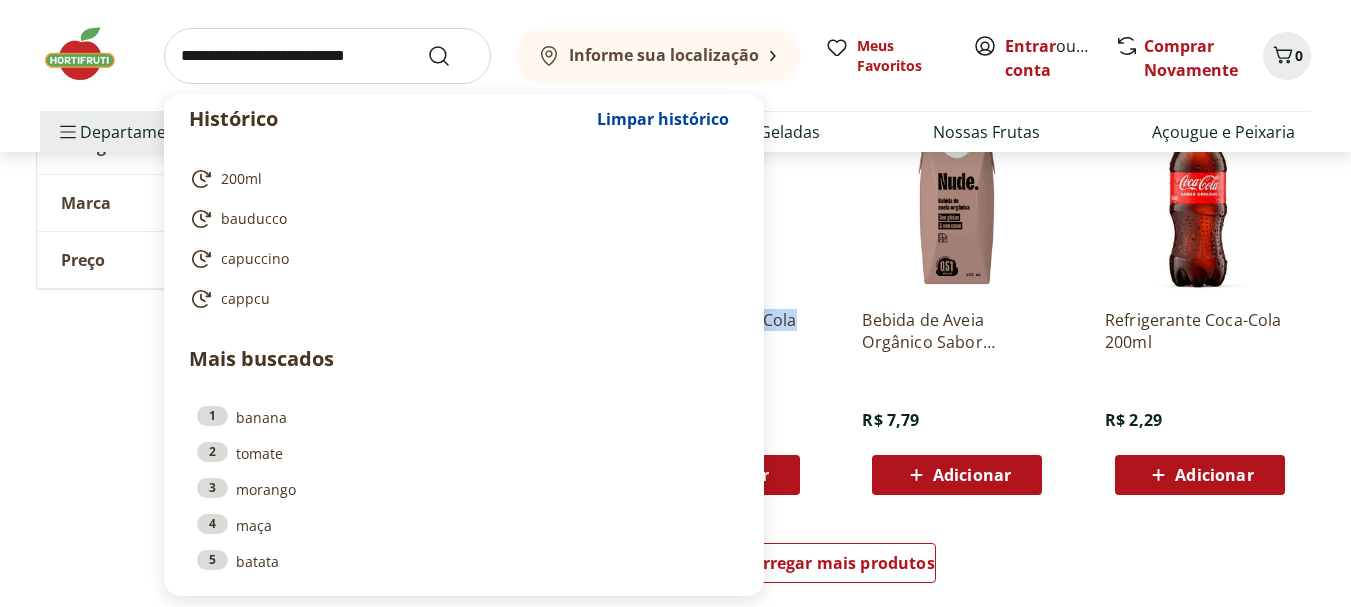 click at bounding box center [327, 56] 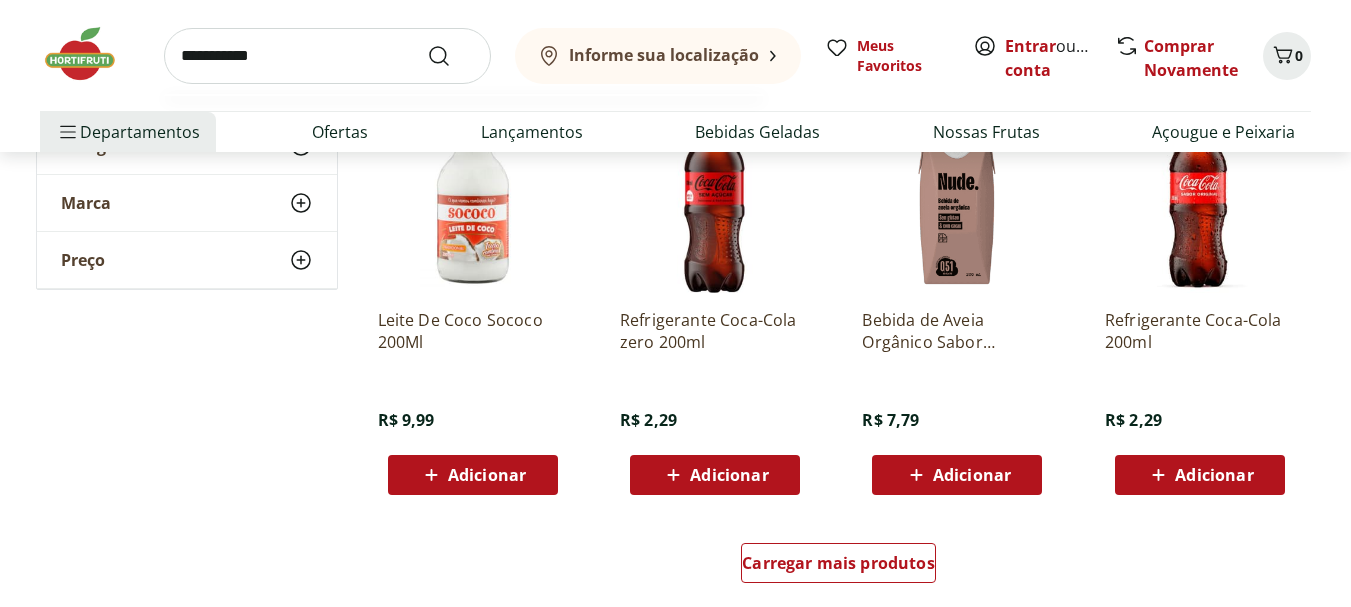 type on "**********" 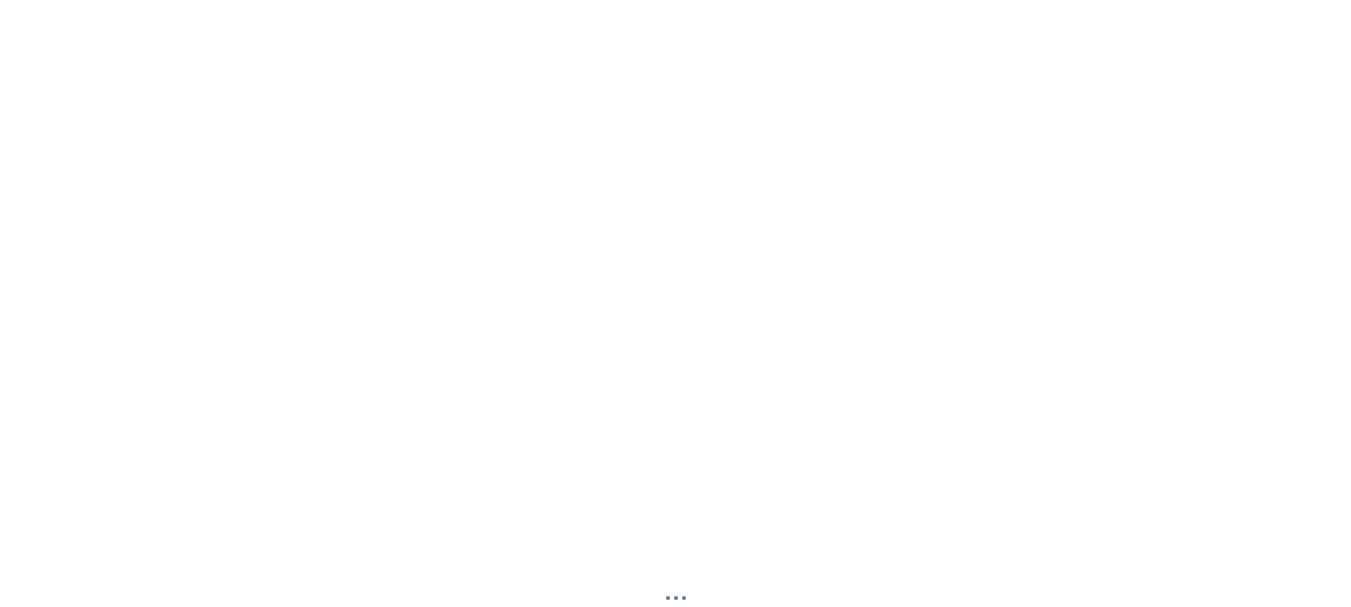 scroll, scrollTop: 0, scrollLeft: 0, axis: both 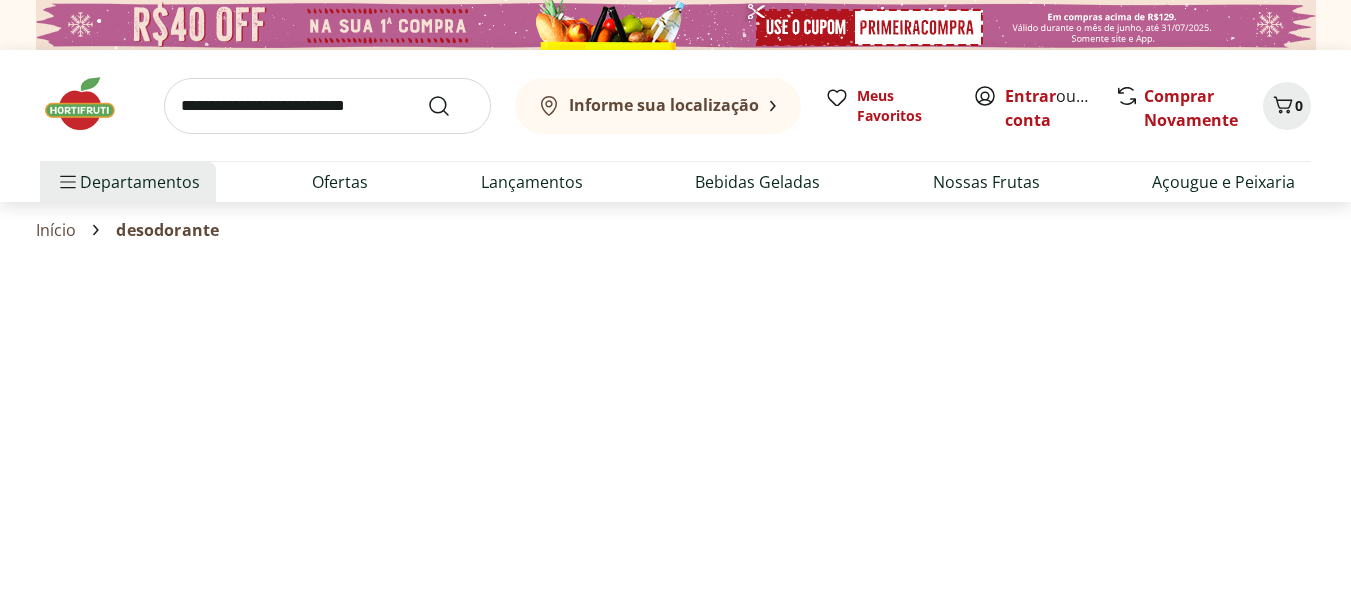 select on "**********" 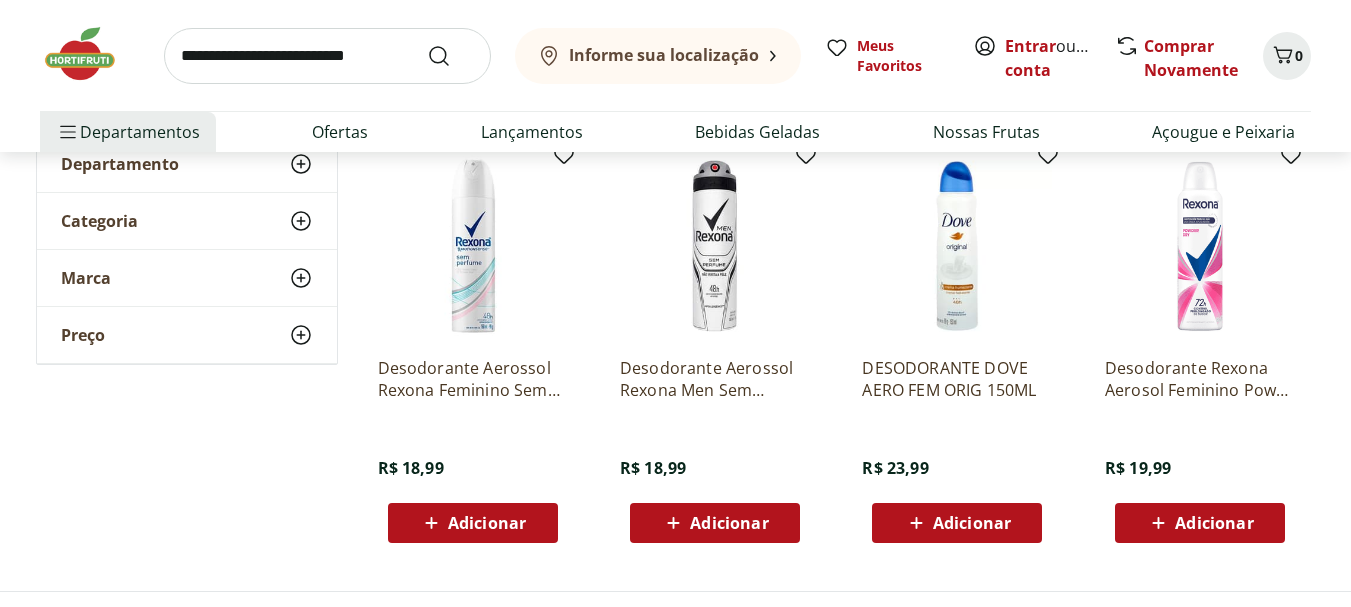 scroll, scrollTop: 300, scrollLeft: 0, axis: vertical 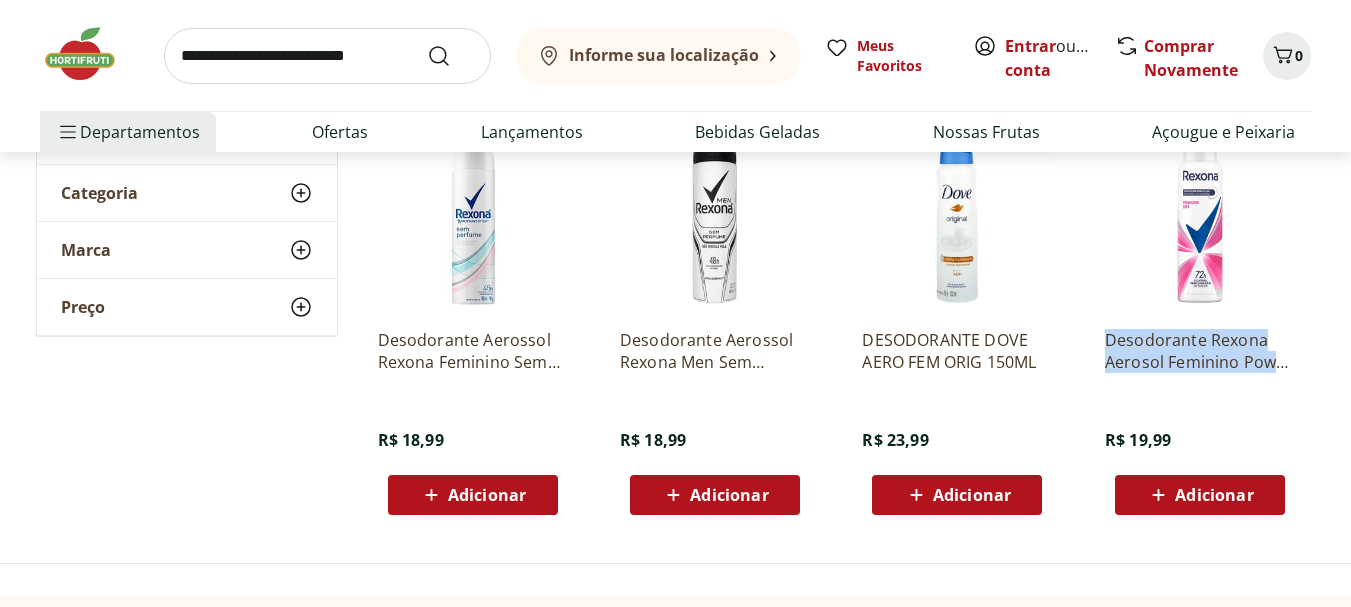 drag, startPoint x: 1096, startPoint y: 339, endPoint x: 1294, endPoint y: 371, distance: 200.56918 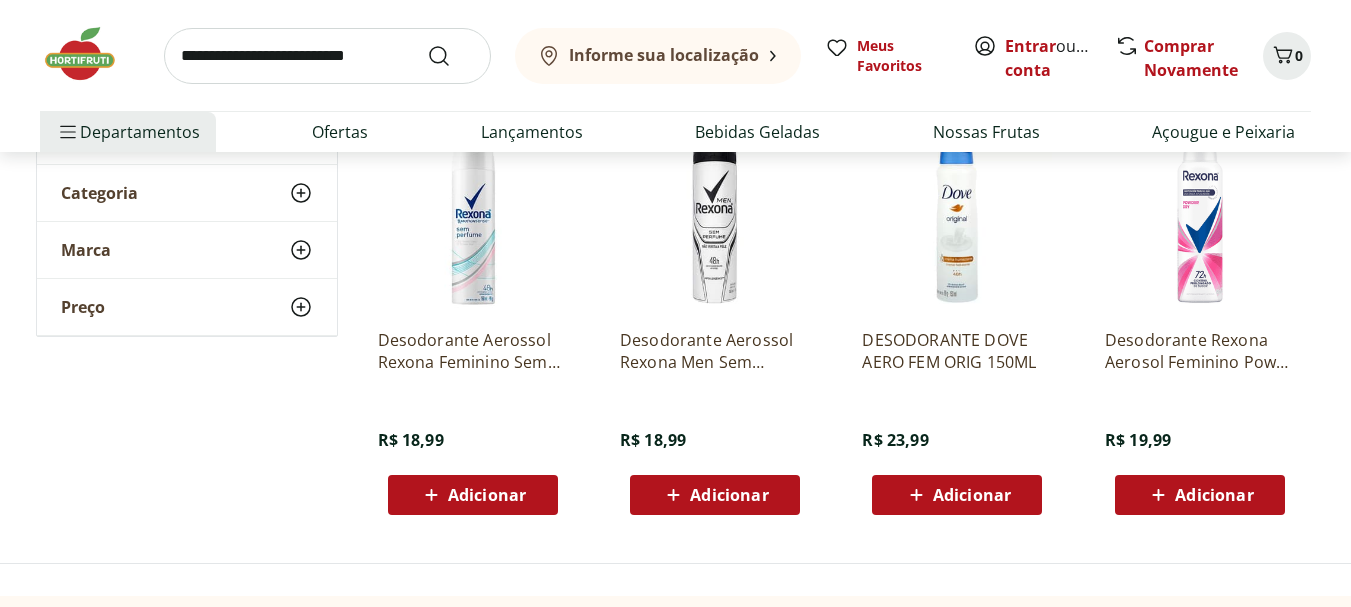 click on "Informe sua localização Meus Favoritos Entrar  ou  Criar conta Comprar Novamente 0" at bounding box center [675, 55] 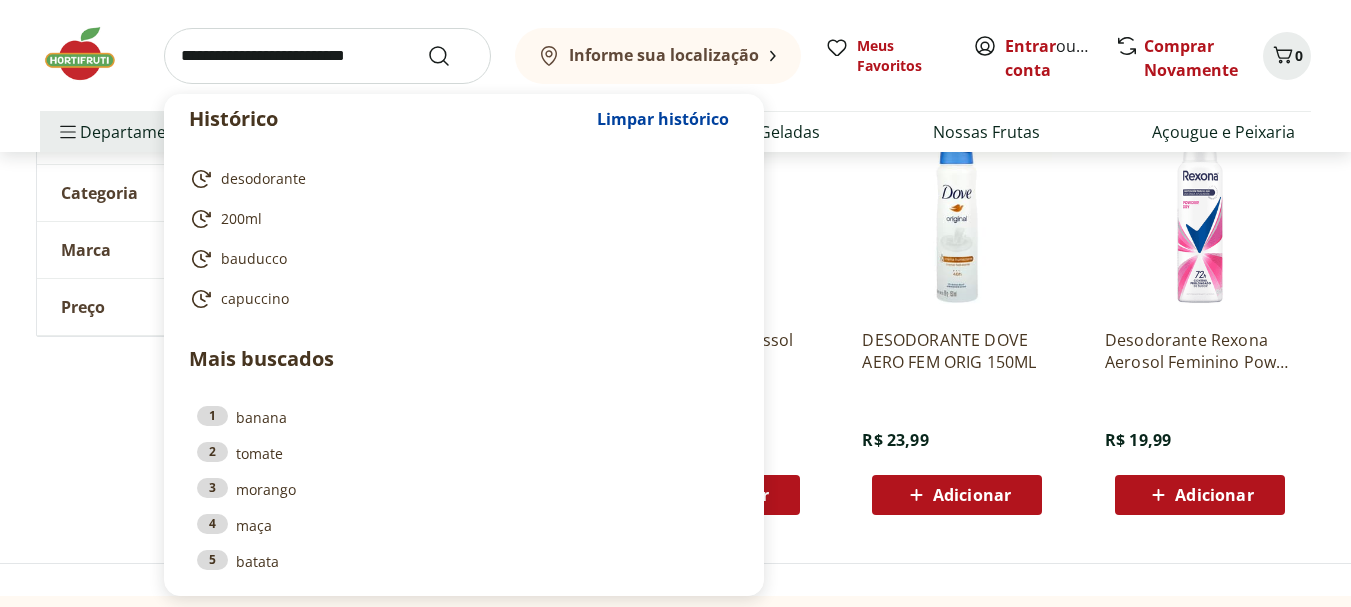 click at bounding box center (327, 56) 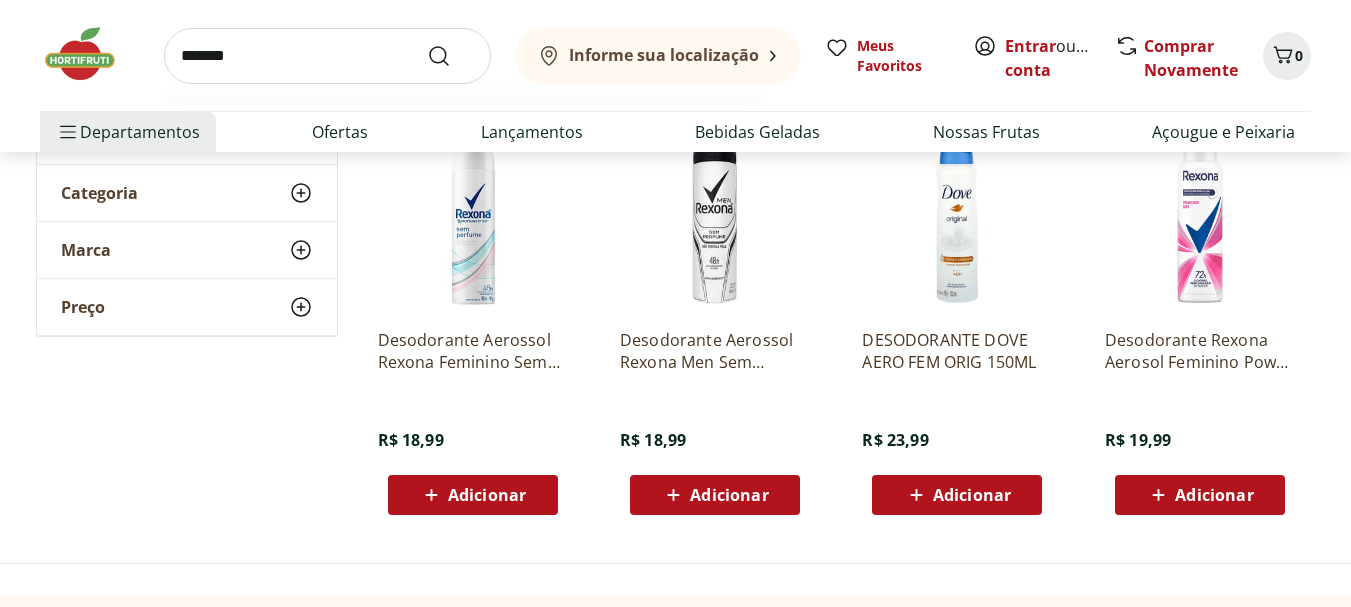type on "*******" 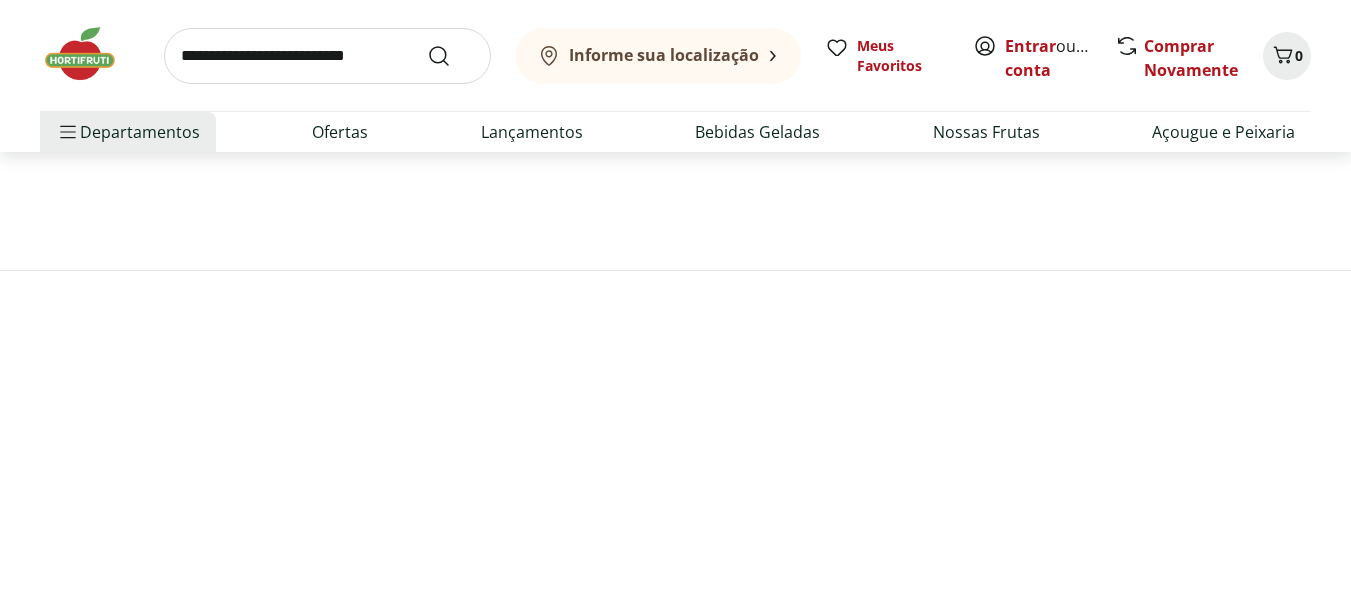 scroll, scrollTop: 0, scrollLeft: 0, axis: both 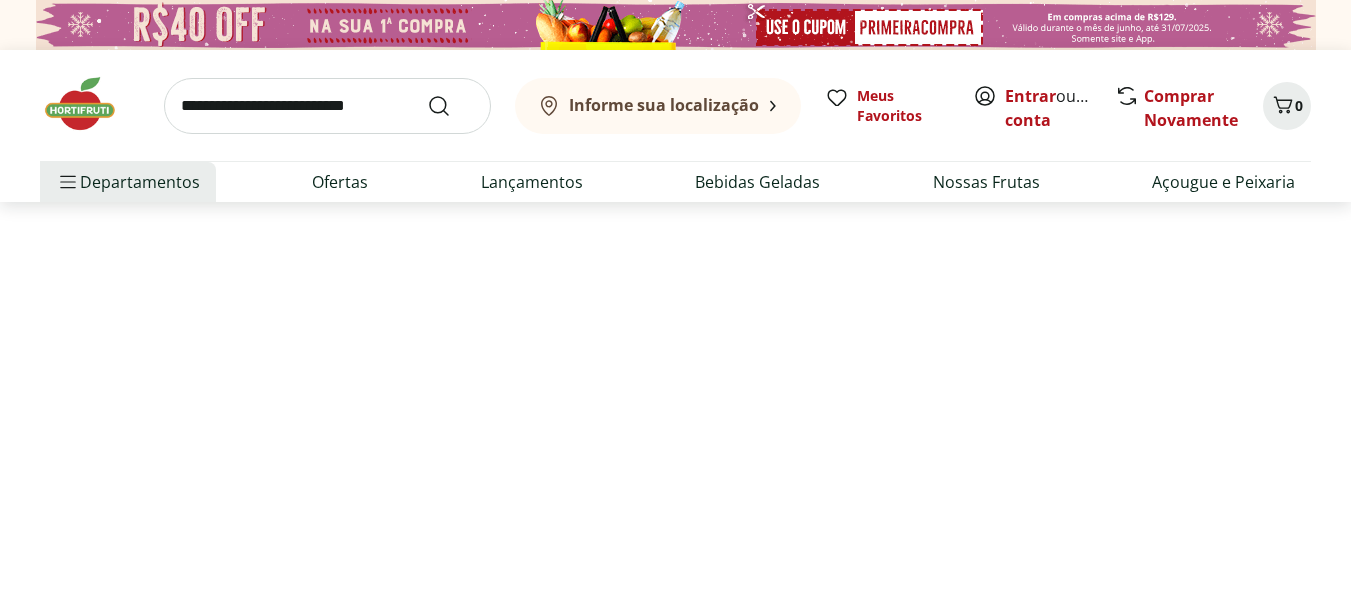 select on "**********" 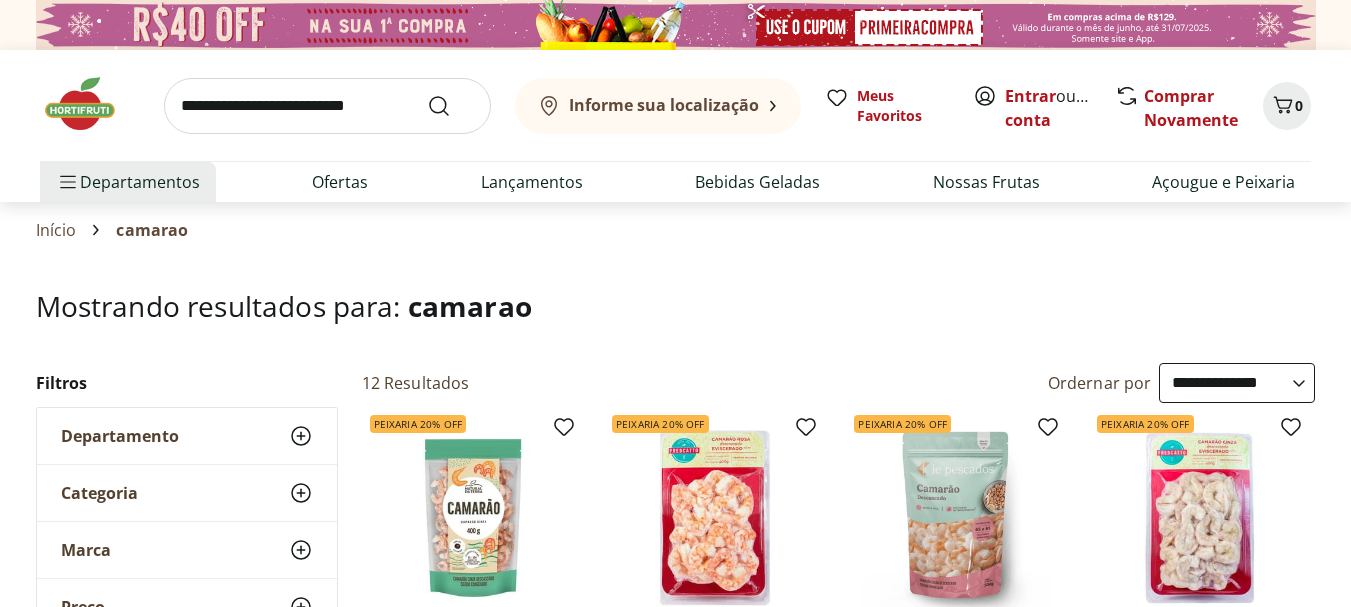 scroll, scrollTop: 200, scrollLeft: 0, axis: vertical 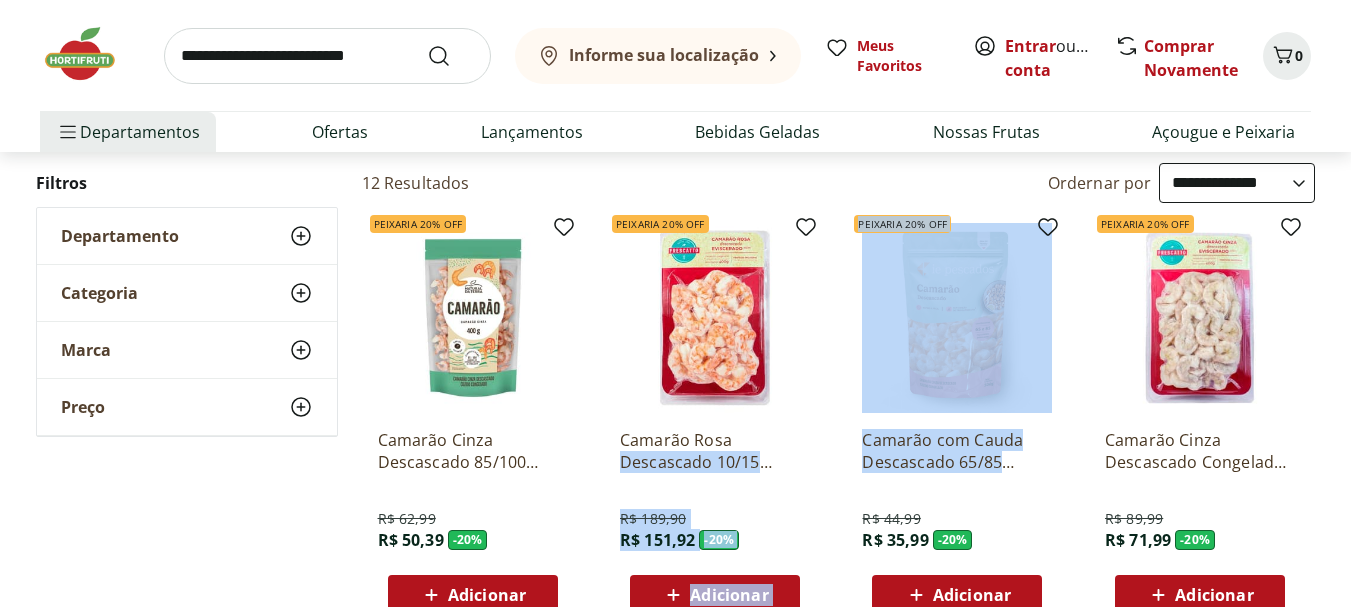 drag, startPoint x: 836, startPoint y: 445, endPoint x: 1040, endPoint y: 468, distance: 205.29248 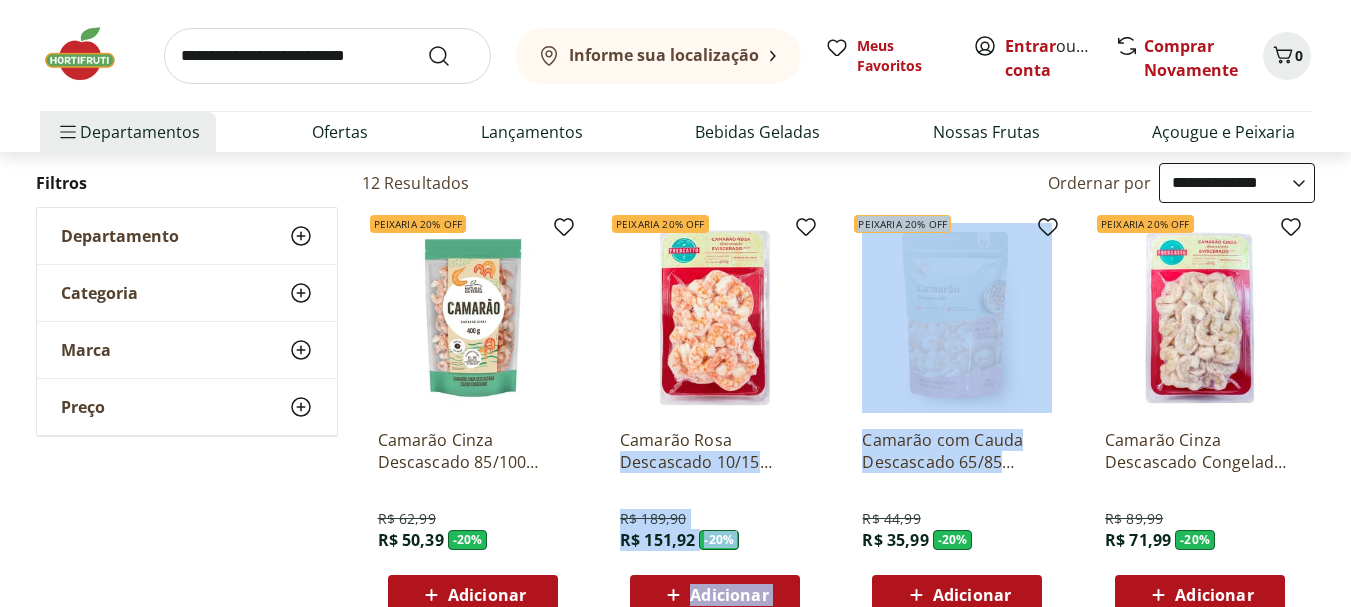 click on "Peixaria 20% OFF Camarão Rosa Descascado 10/15 Frescatto 400G R$ 189,90 R$ 151,92 - 20 % Adicionar" at bounding box center [715, 419] 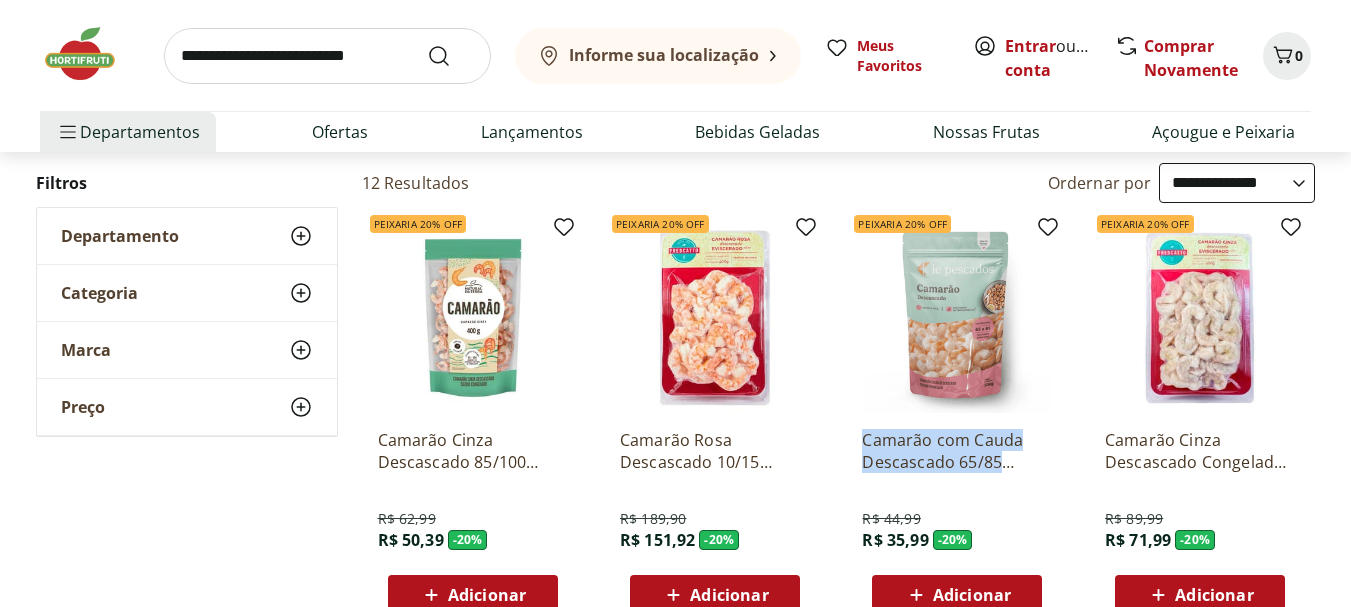 drag, startPoint x: 850, startPoint y: 429, endPoint x: 1017, endPoint y: 467, distance: 171.2688 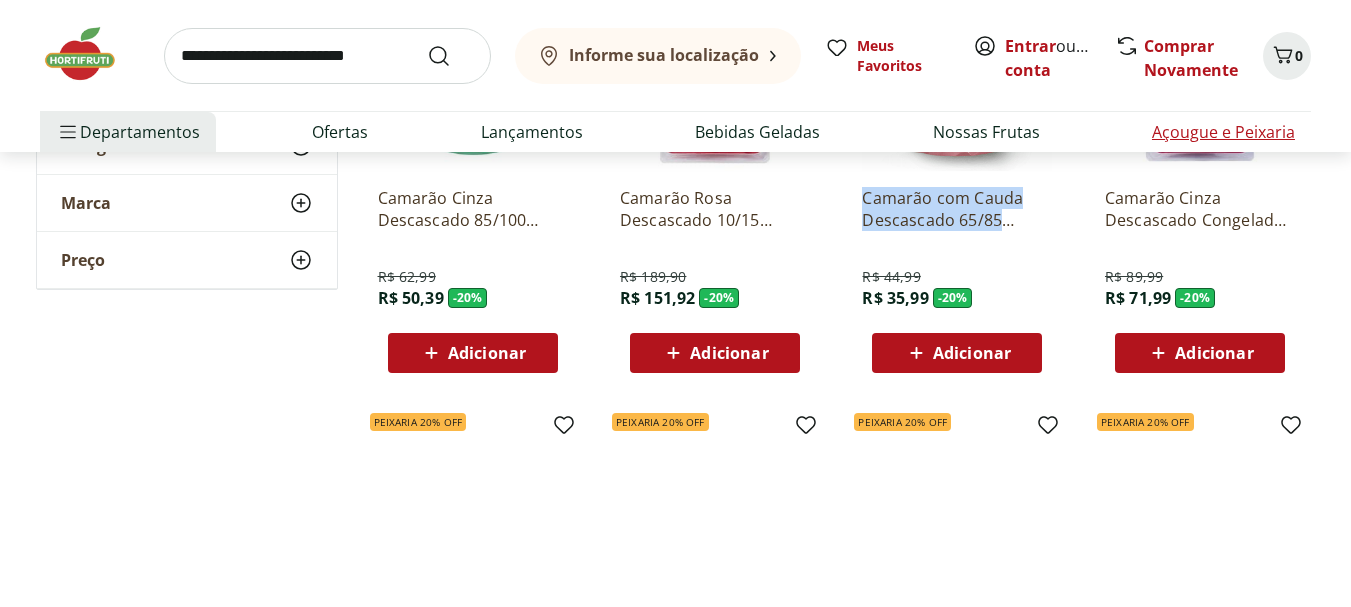 scroll, scrollTop: 0, scrollLeft: 0, axis: both 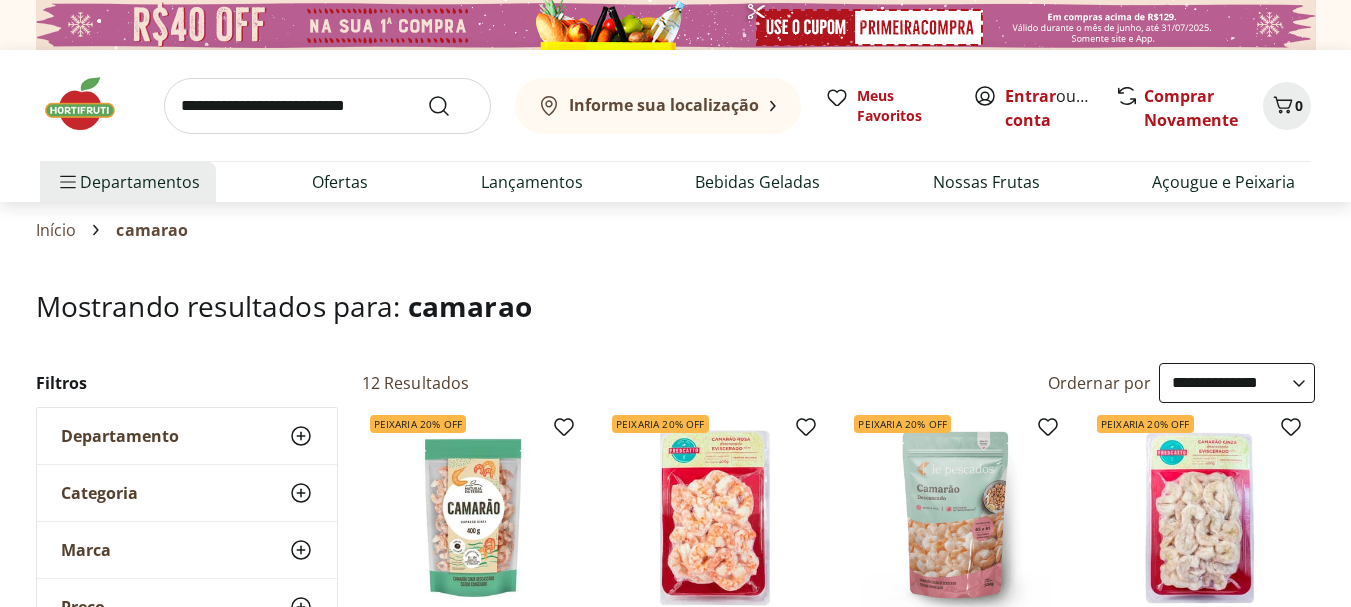 click at bounding box center (327, 106) 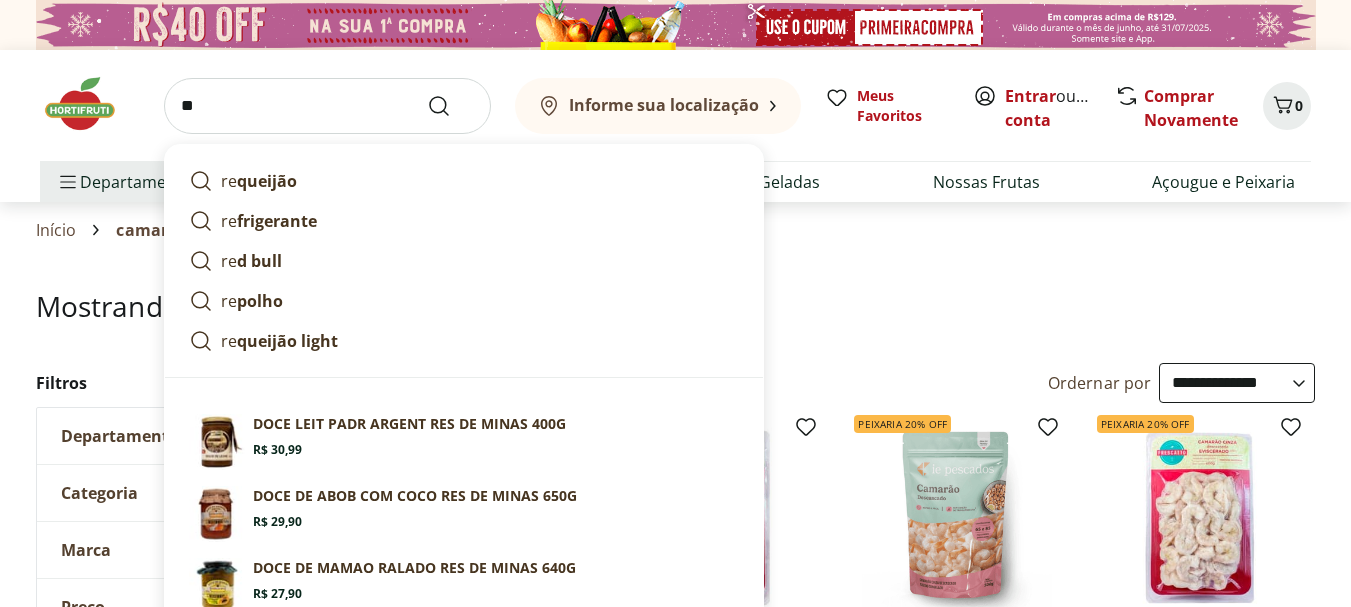 type on "*" 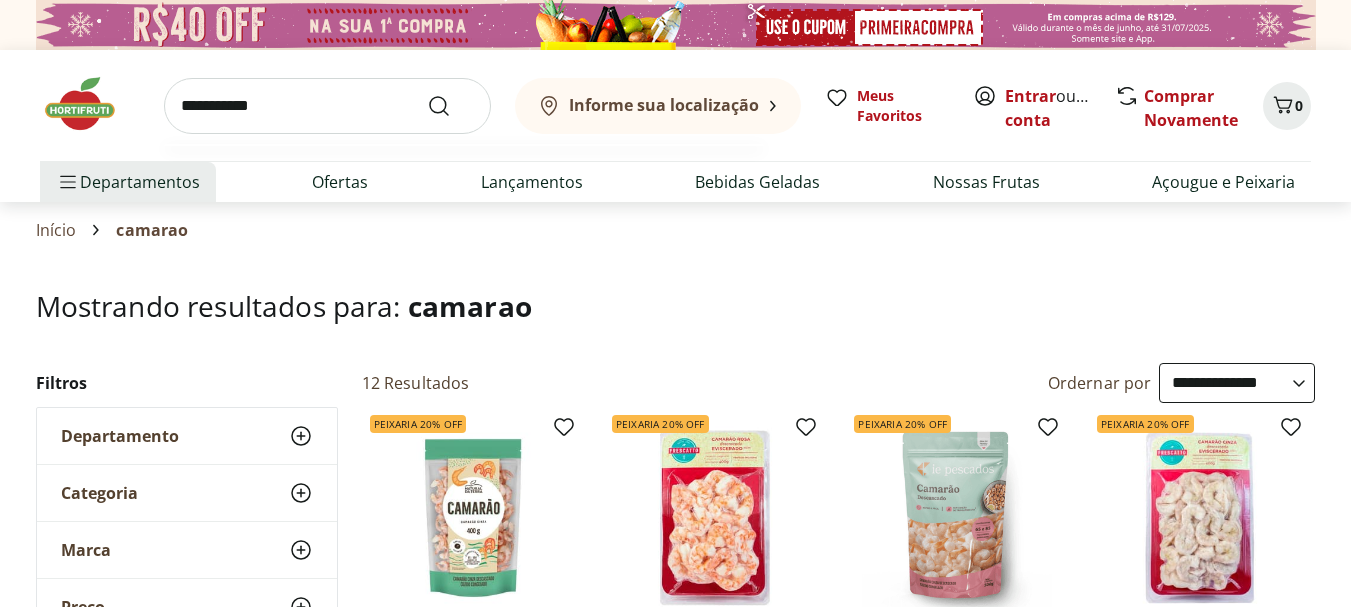 type on "**********" 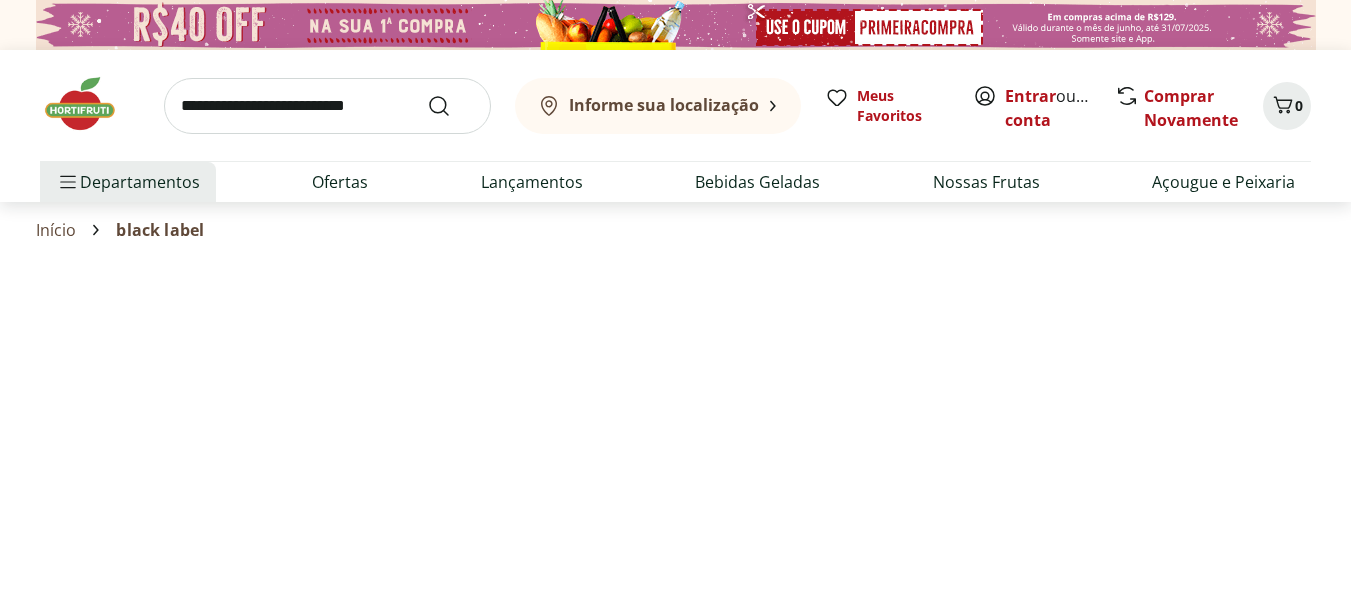 select on "**********" 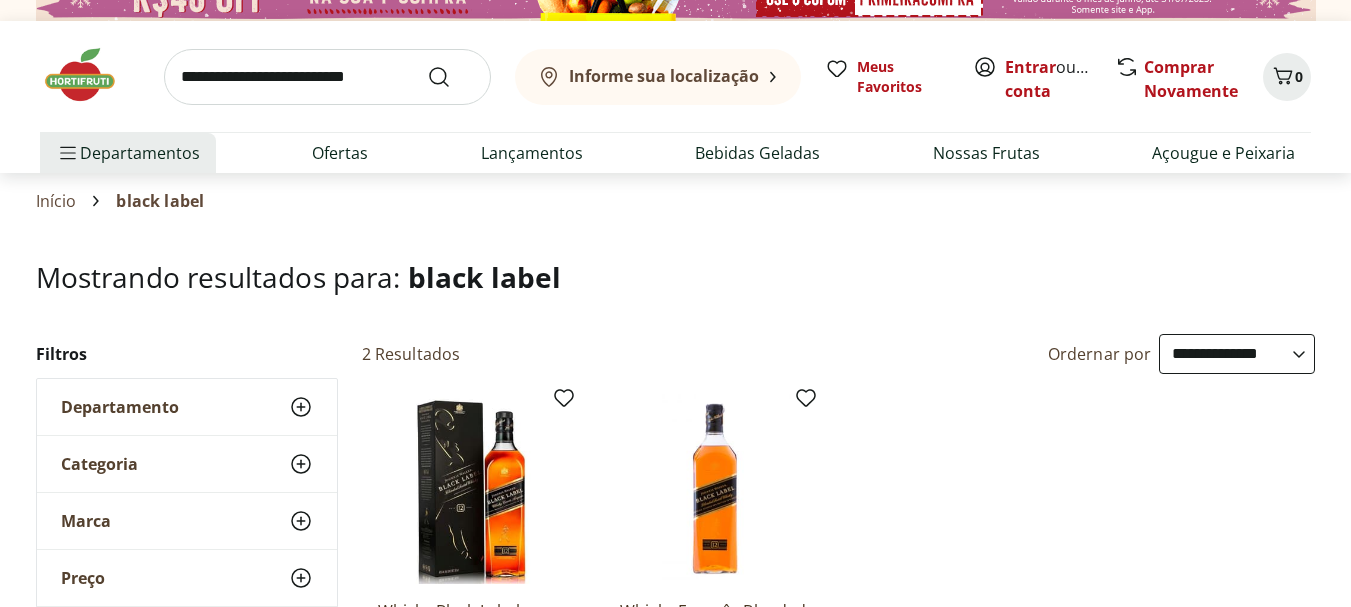scroll, scrollTop: 200, scrollLeft: 0, axis: vertical 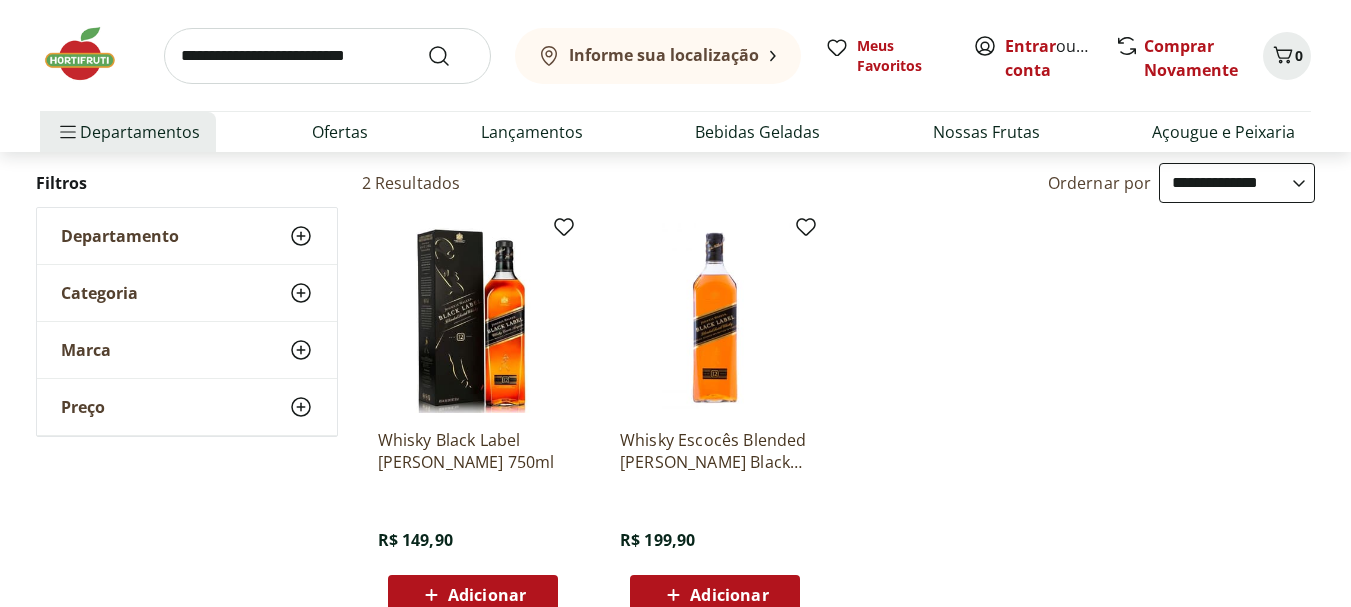 drag, startPoint x: 371, startPoint y: 438, endPoint x: 572, endPoint y: 467, distance: 203.08127 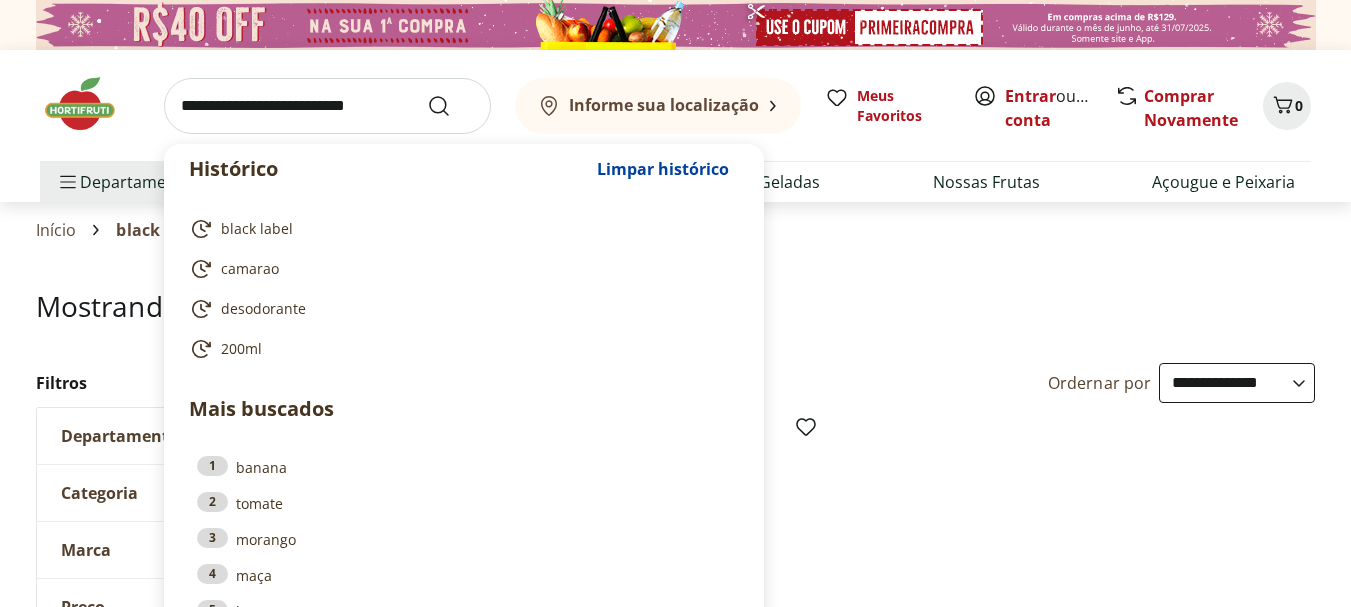 click at bounding box center (327, 106) 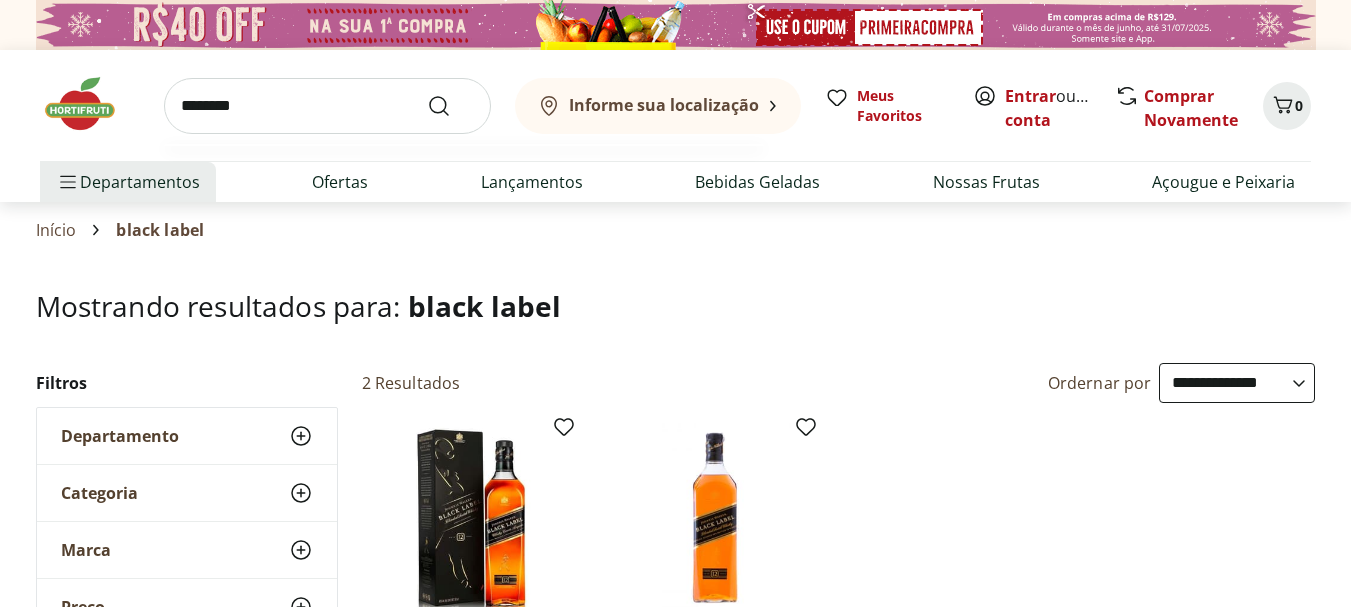 type on "********" 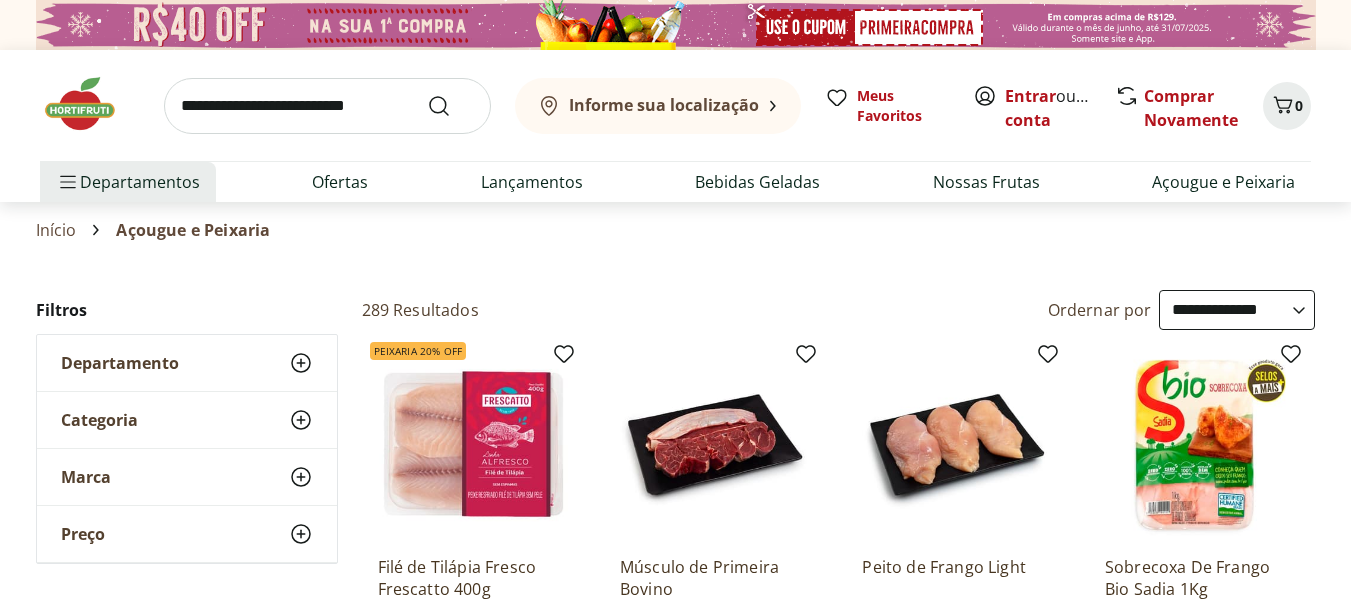select on "**********" 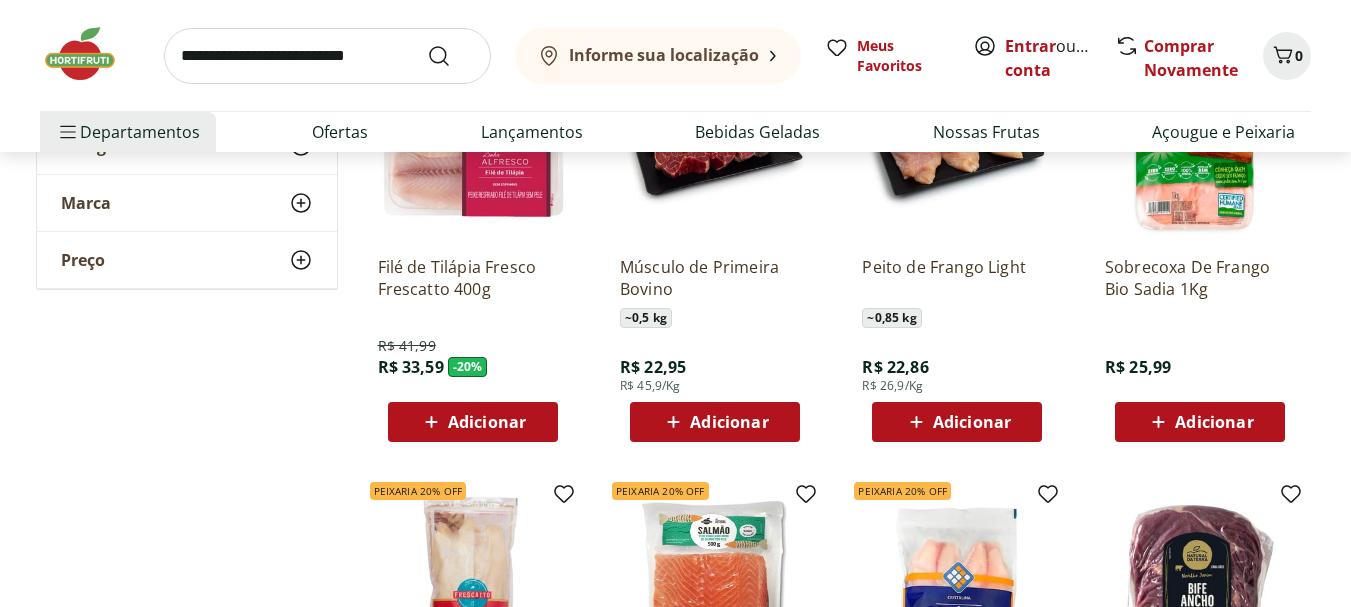 scroll, scrollTop: 0, scrollLeft: 0, axis: both 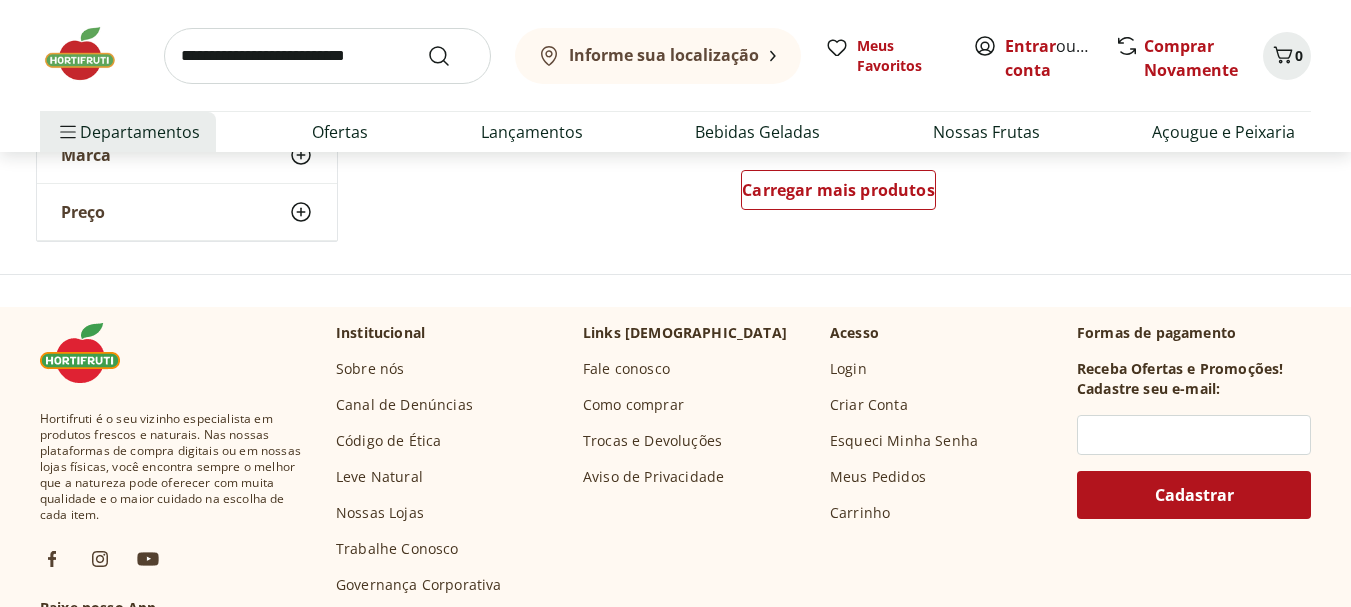 click on "Carregar mais produtos" at bounding box center (839, 194) 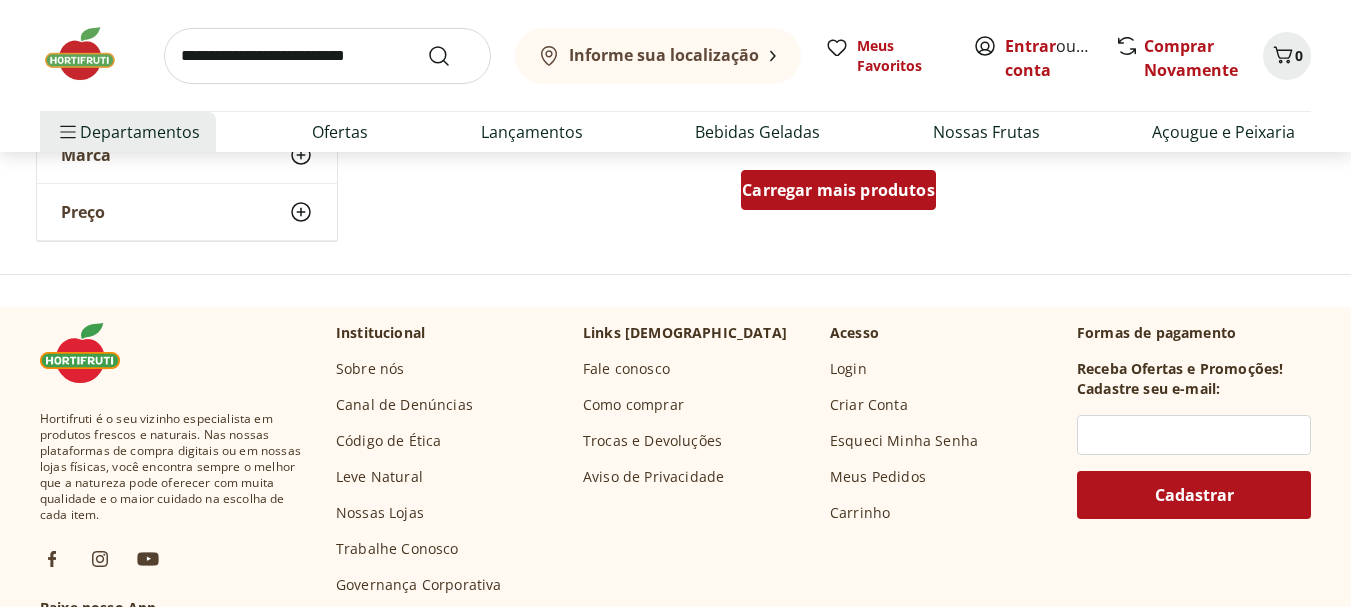 click on "Carregar mais produtos" at bounding box center [838, 190] 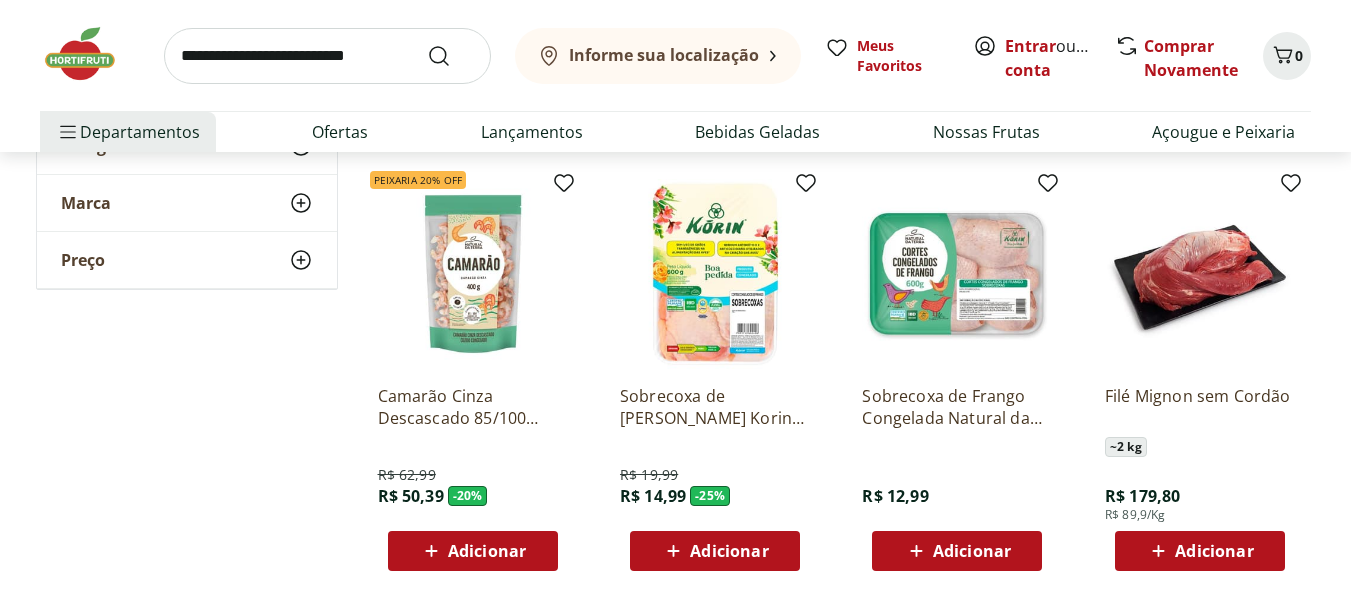 scroll, scrollTop: 2400, scrollLeft: 0, axis: vertical 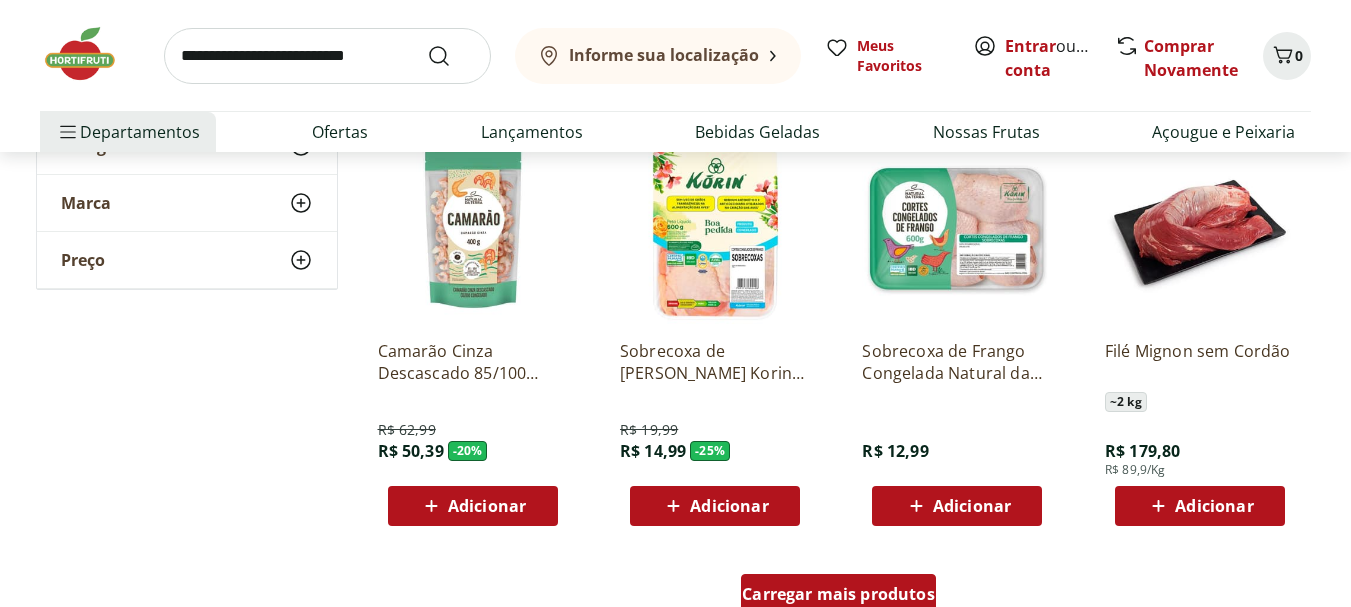 click on "Carregar mais produtos" at bounding box center [838, 594] 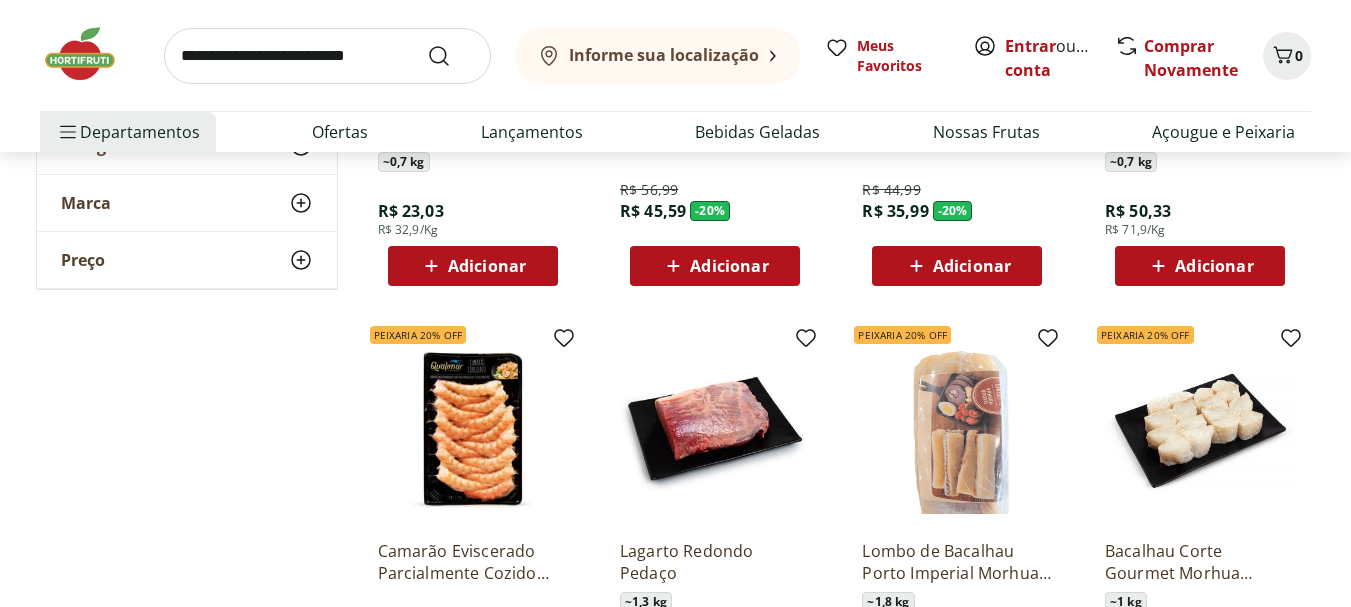 scroll, scrollTop: 3600, scrollLeft: 0, axis: vertical 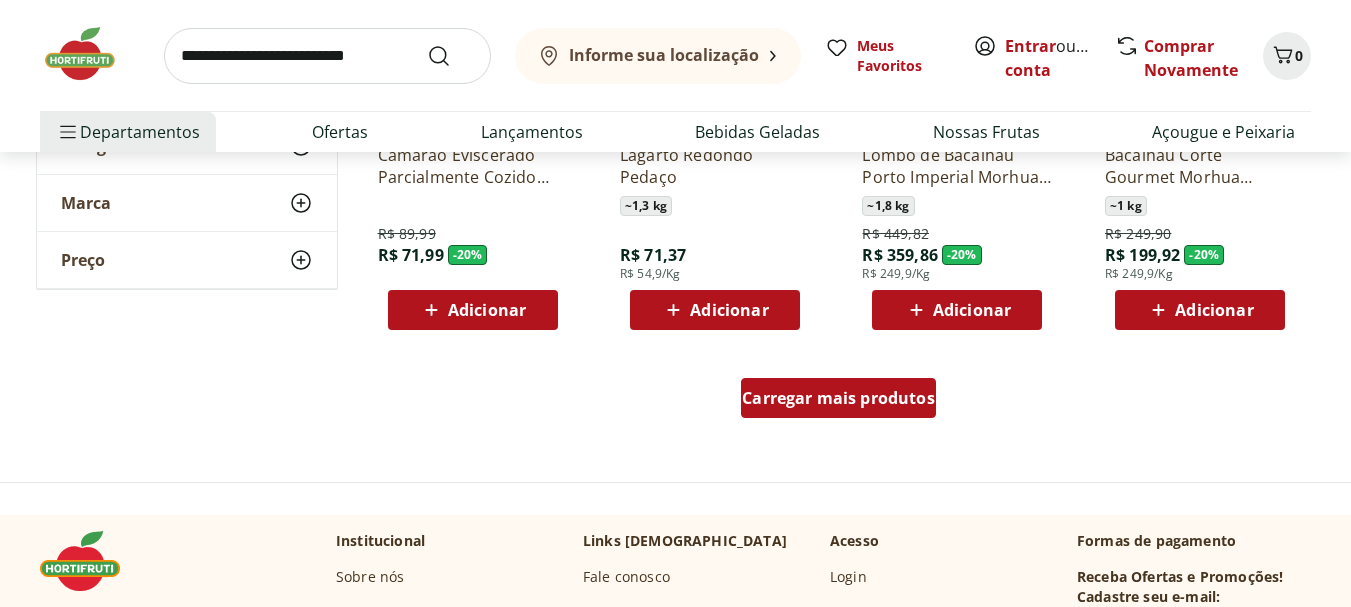 click on "Carregar mais produtos" at bounding box center (838, 398) 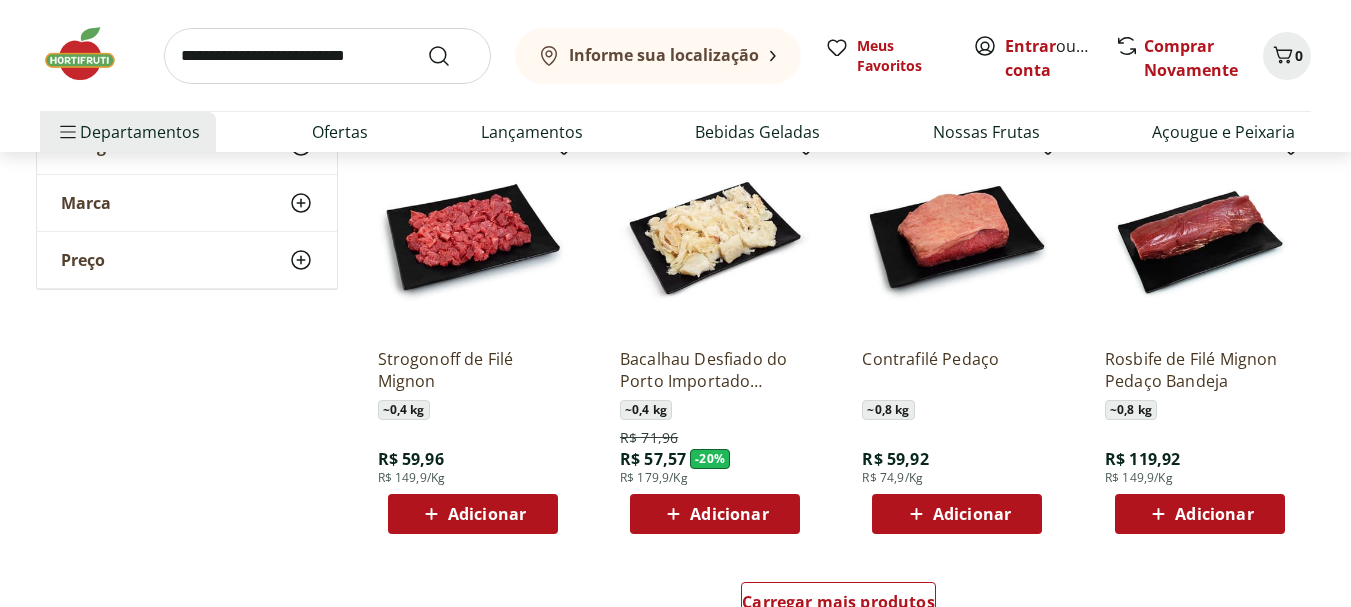 scroll, scrollTop: 5100, scrollLeft: 0, axis: vertical 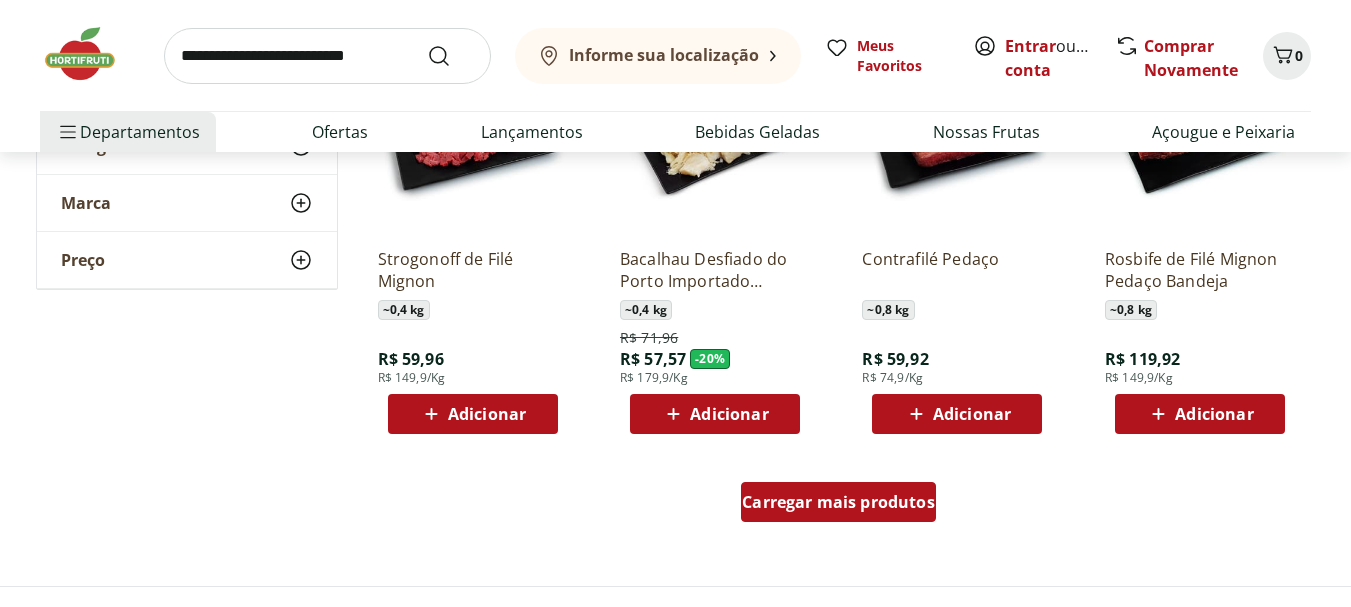 click on "Carregar mais produtos" at bounding box center (838, 502) 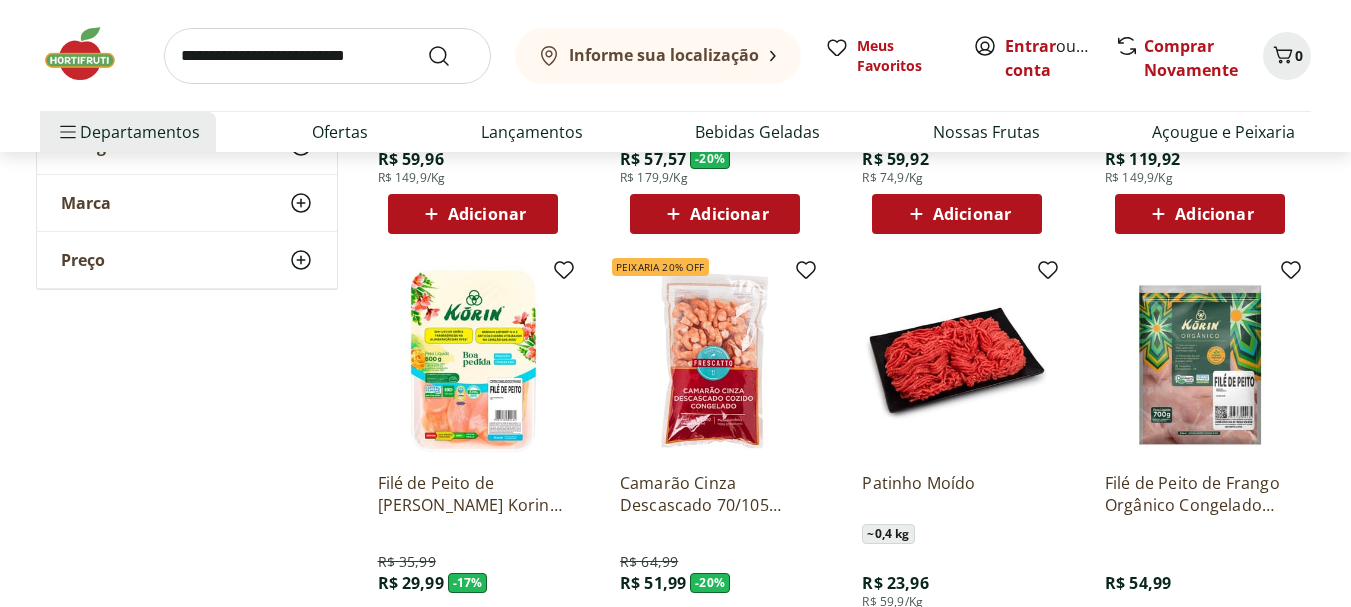 scroll, scrollTop: 4900, scrollLeft: 0, axis: vertical 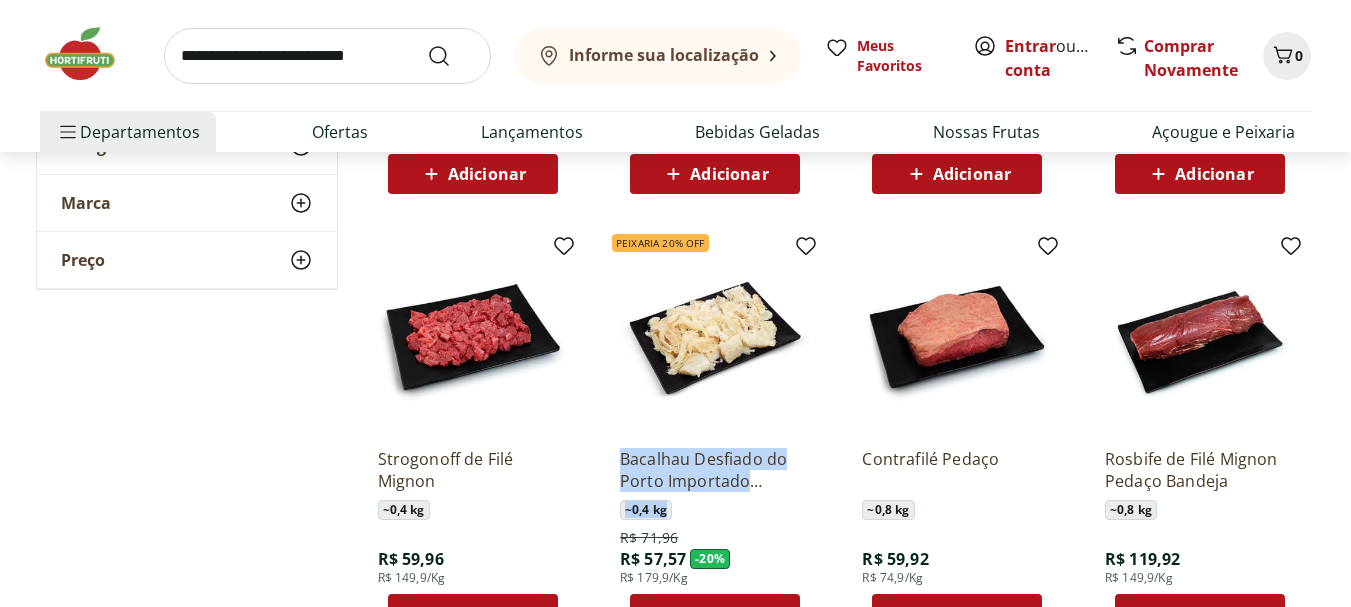 drag, startPoint x: 608, startPoint y: 463, endPoint x: 816, endPoint y: 501, distance: 211.44266 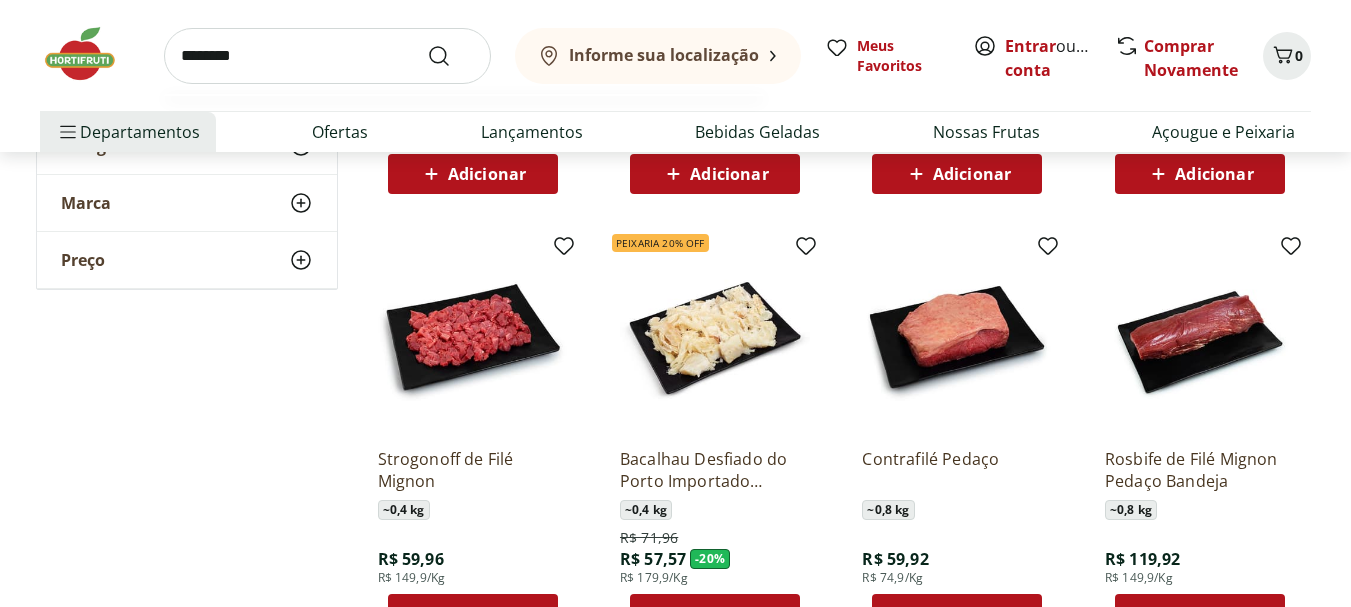 type on "********" 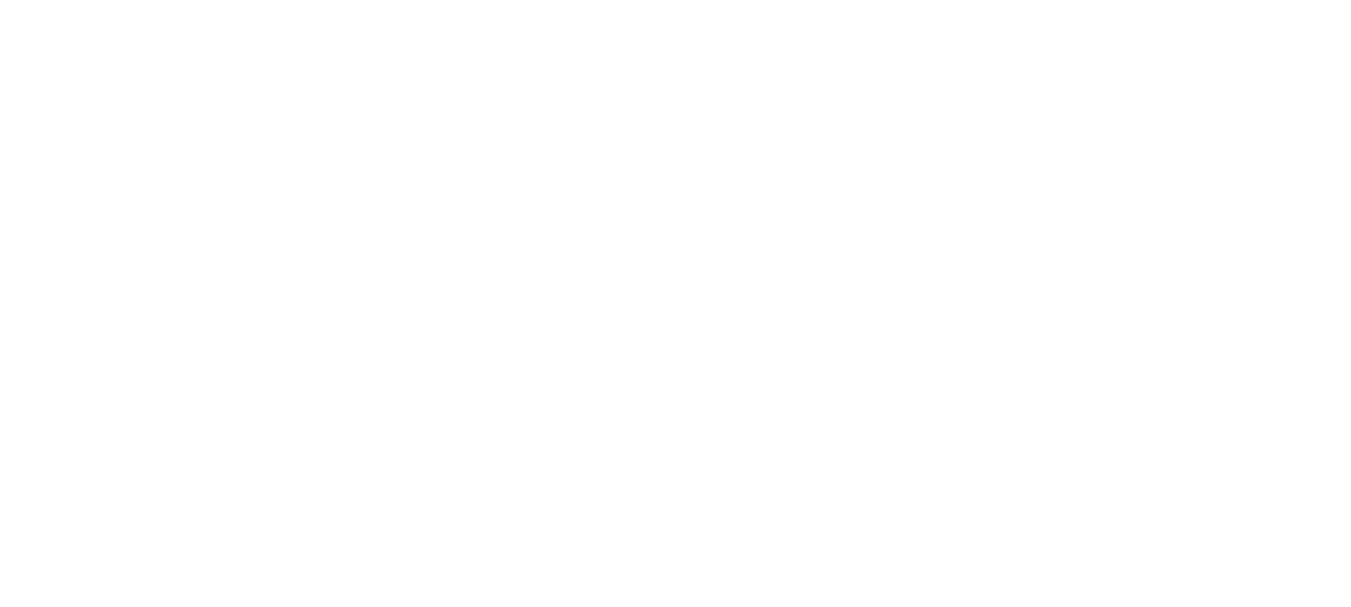 scroll, scrollTop: 0, scrollLeft: 0, axis: both 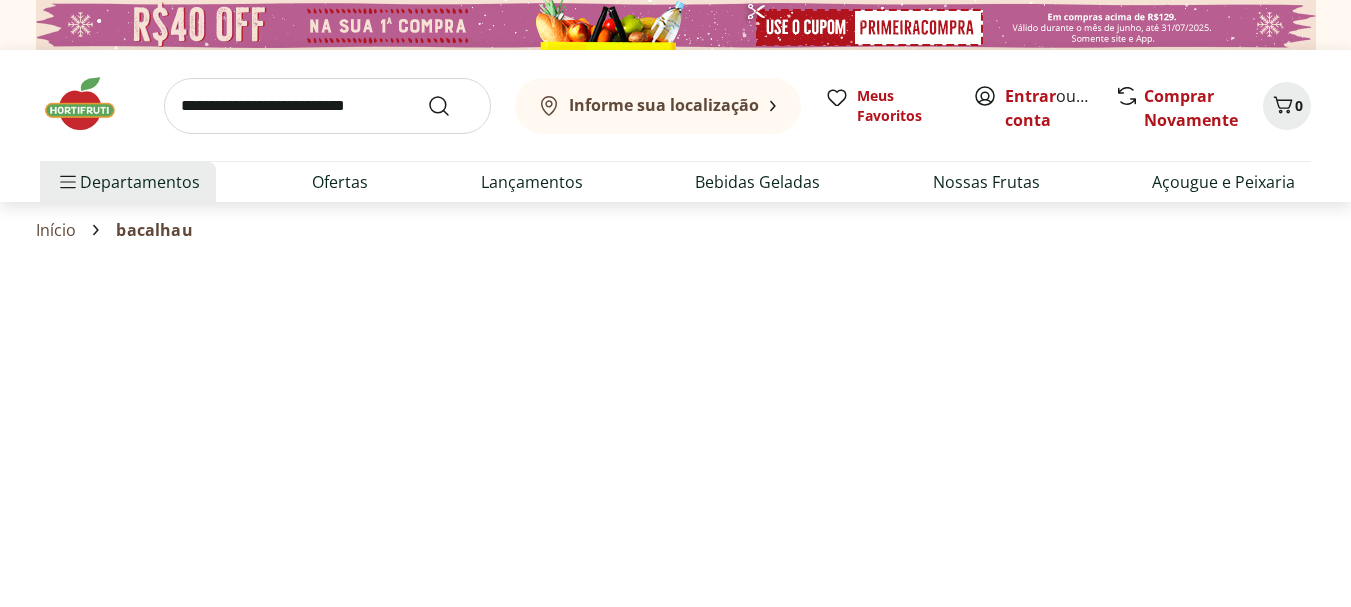 select on "**********" 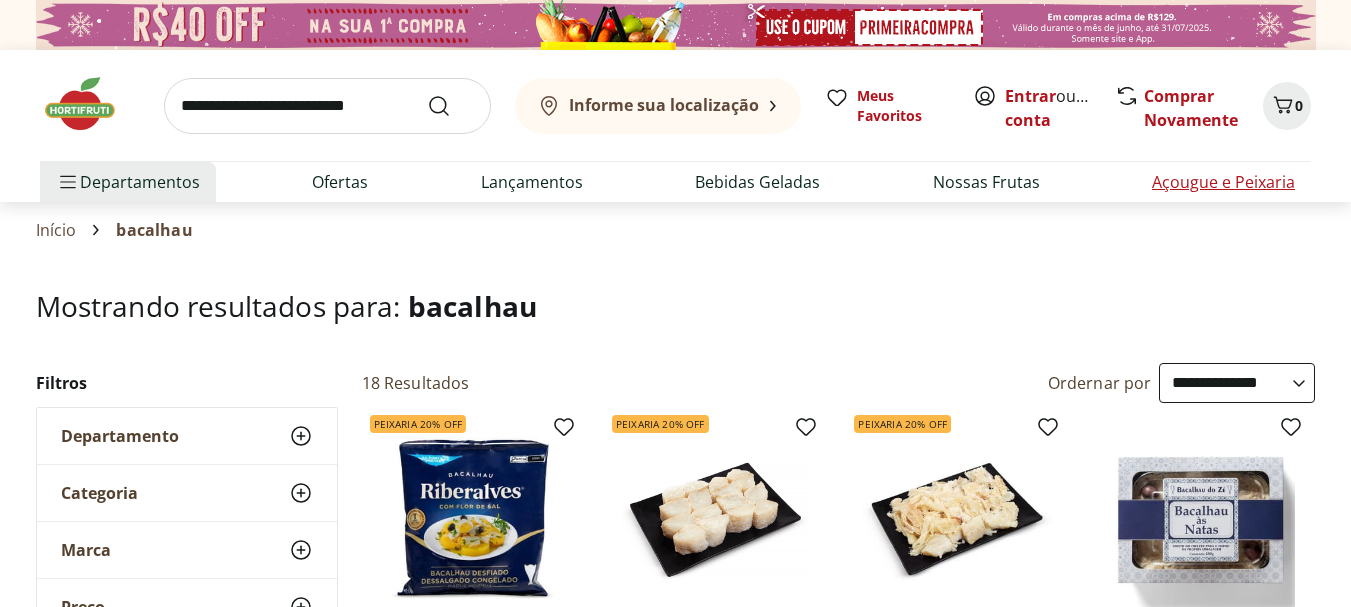 click on "Açougue e Peixaria" at bounding box center (1223, 182) 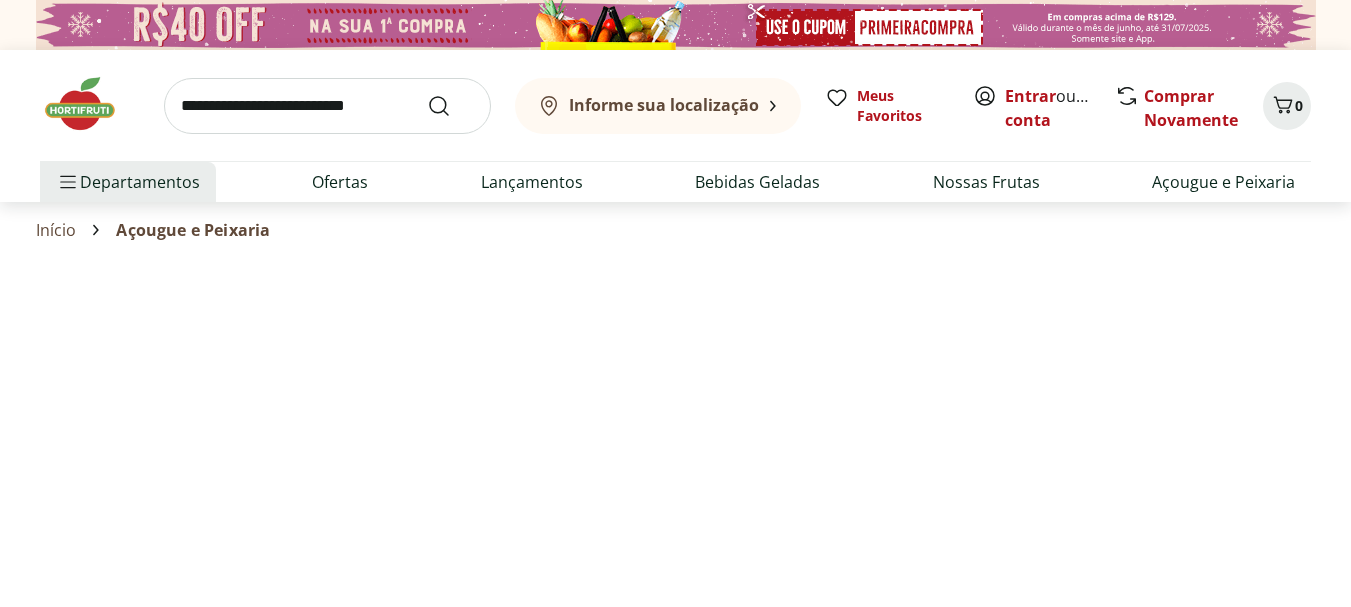 select on "**********" 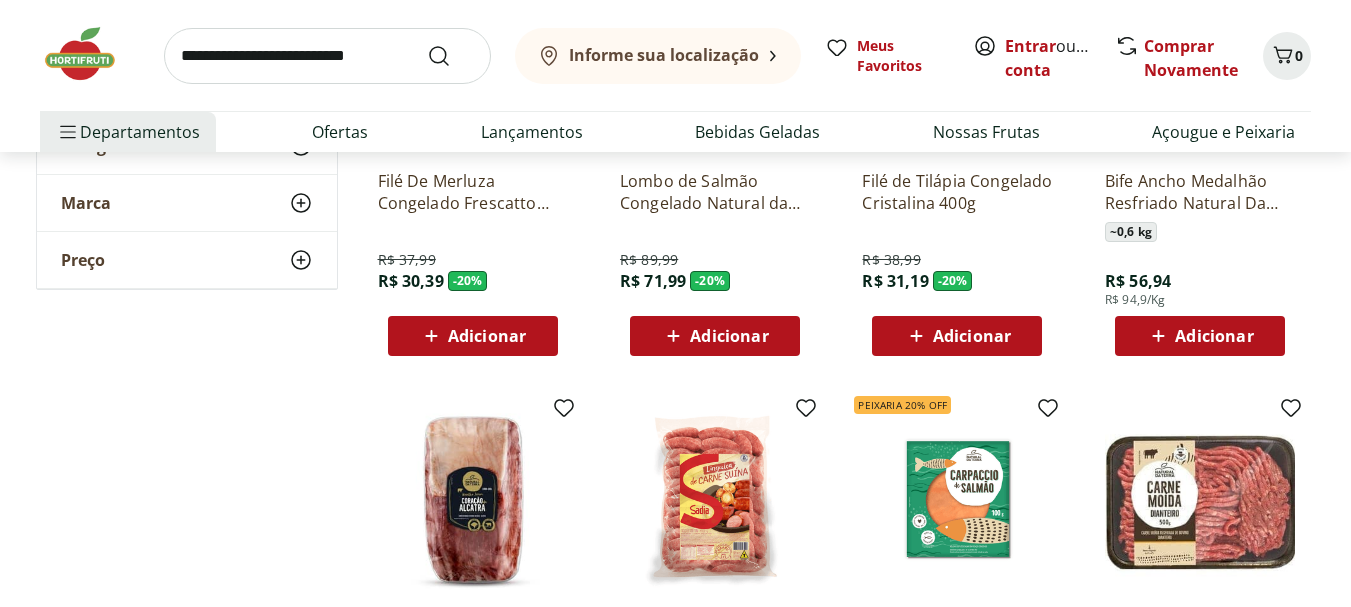 scroll, scrollTop: 1100, scrollLeft: 0, axis: vertical 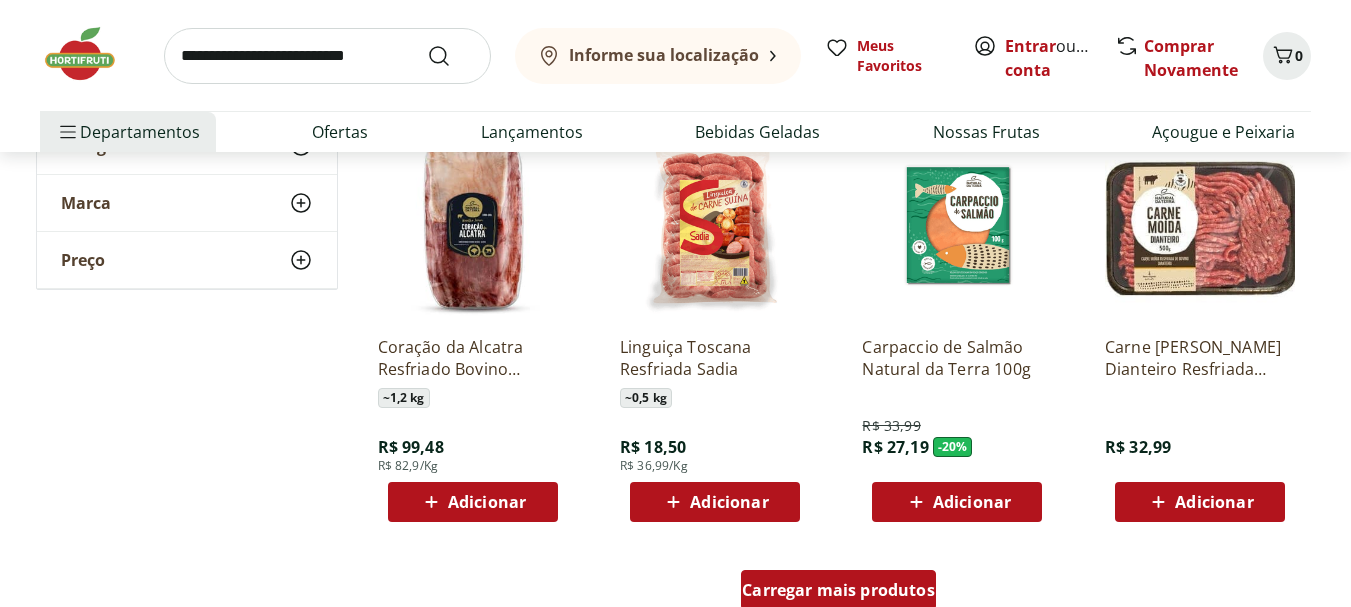 click on "Carregar mais produtos" at bounding box center (838, 590) 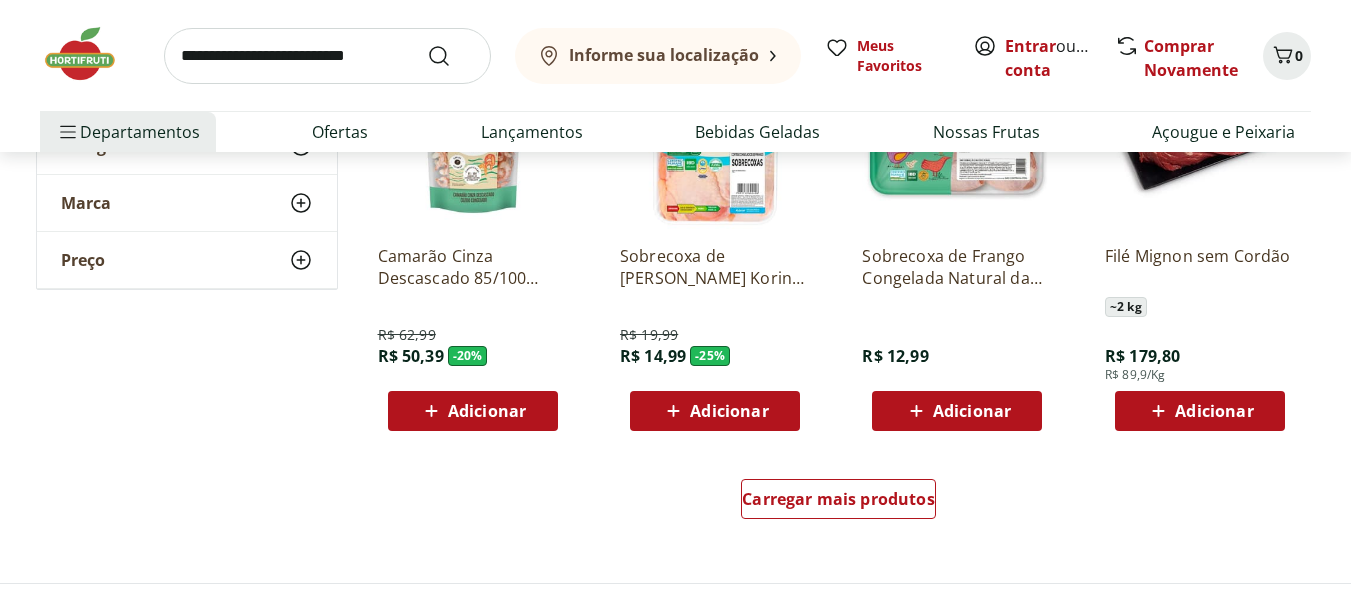 scroll, scrollTop: 2800, scrollLeft: 0, axis: vertical 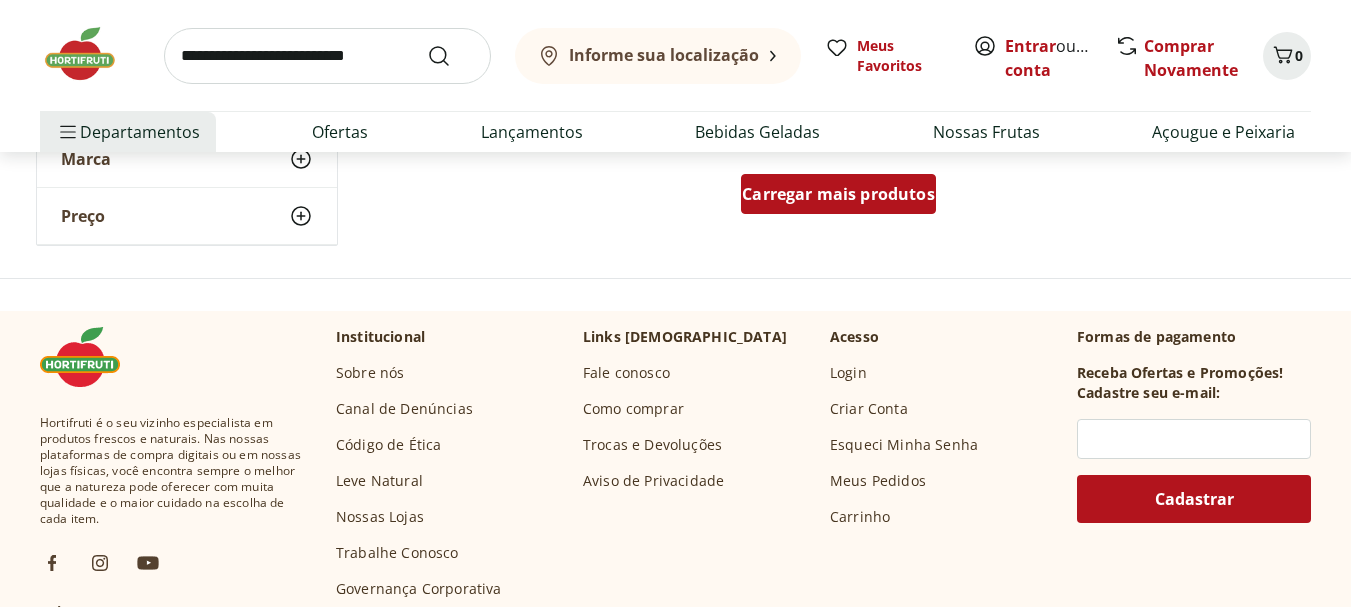 click on "Carregar mais produtos" at bounding box center [838, 198] 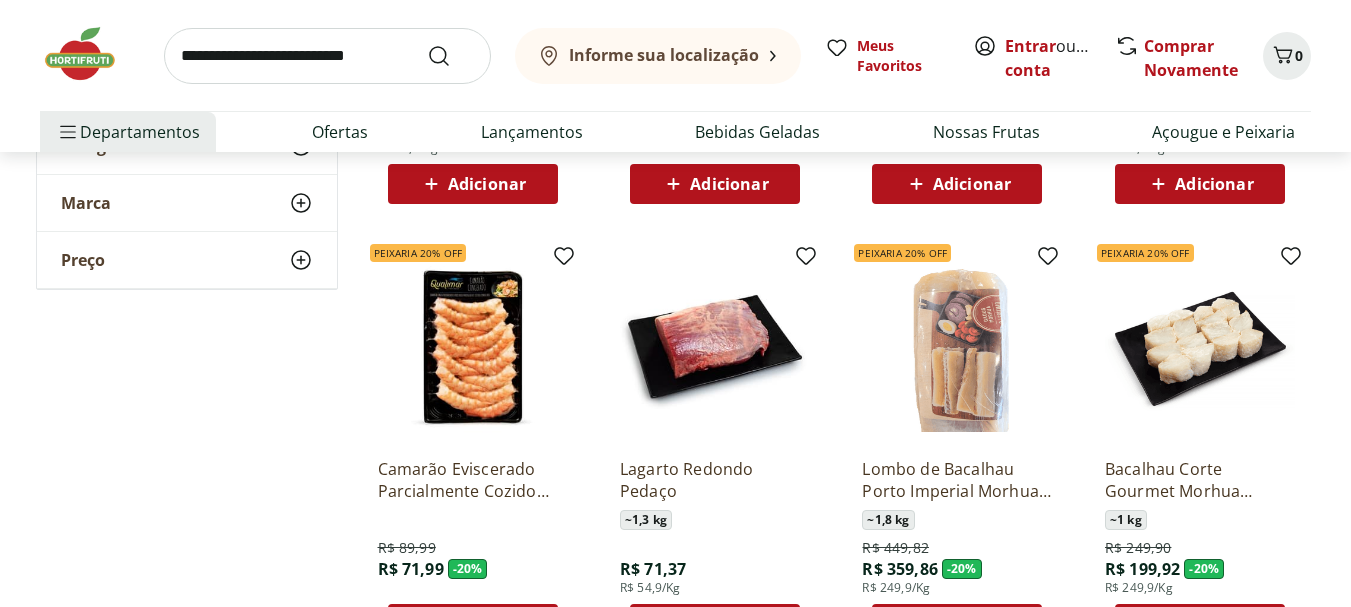 scroll, scrollTop: 4000, scrollLeft: 0, axis: vertical 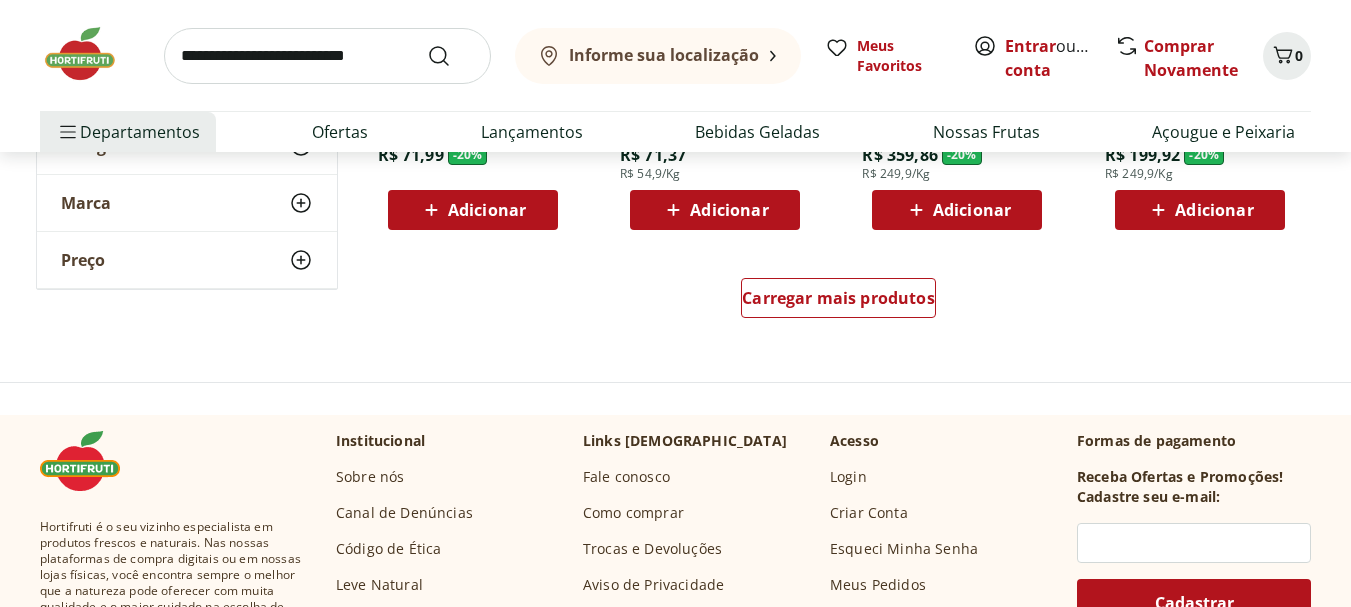 click on "Carregar mais produtos" at bounding box center (839, 302) 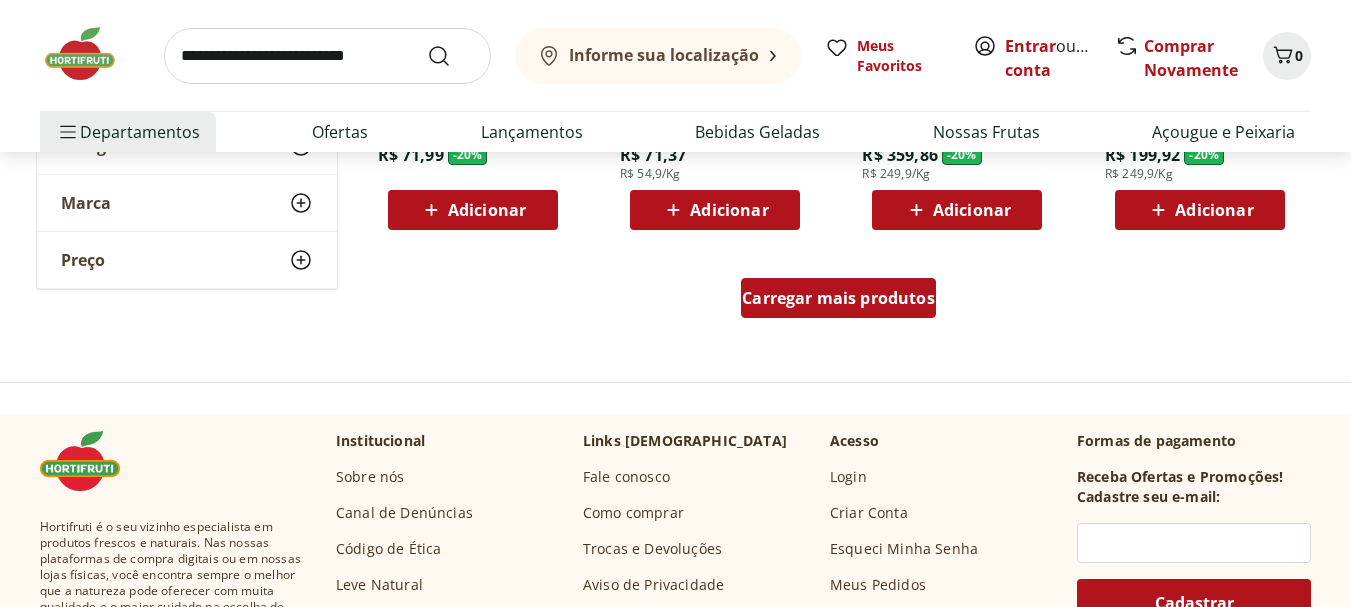 click on "Carregar mais produtos" at bounding box center [838, 298] 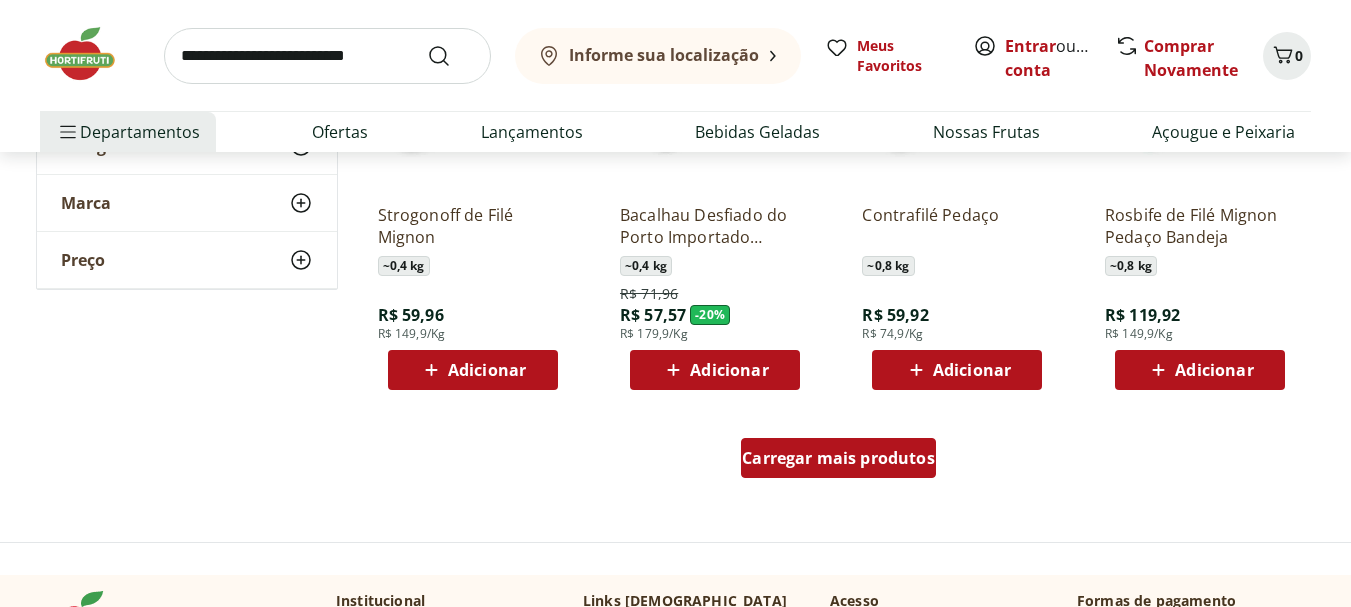 scroll, scrollTop: 5200, scrollLeft: 0, axis: vertical 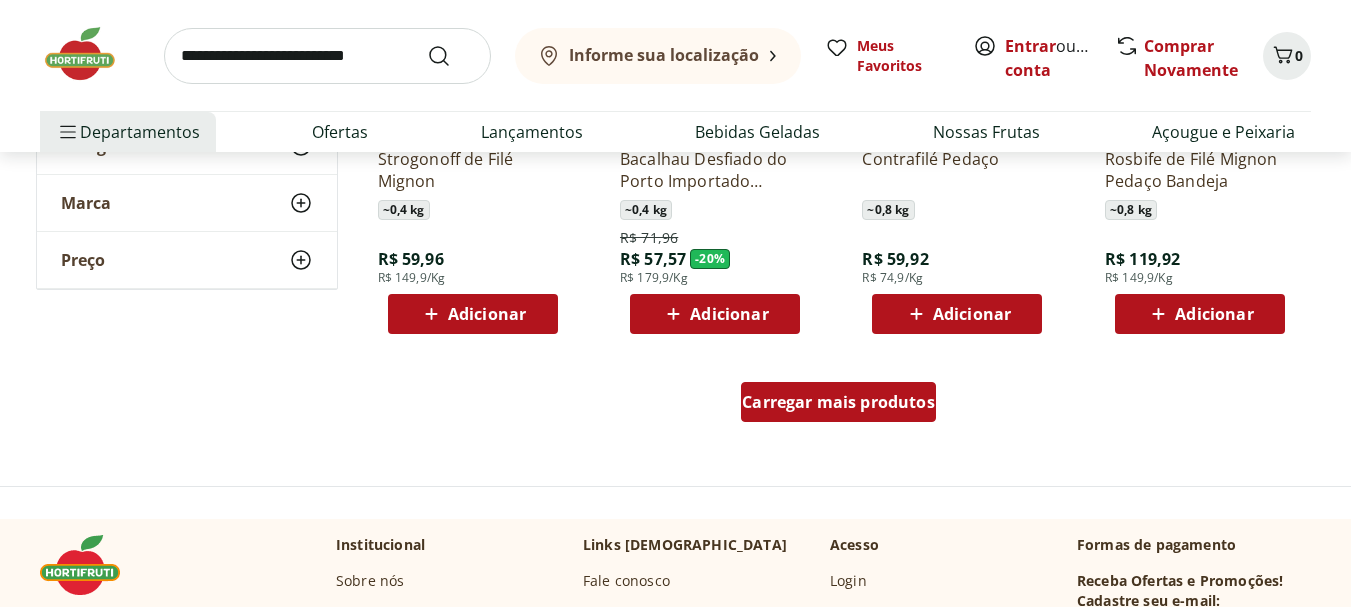 click on "Carregar mais produtos" at bounding box center (838, 402) 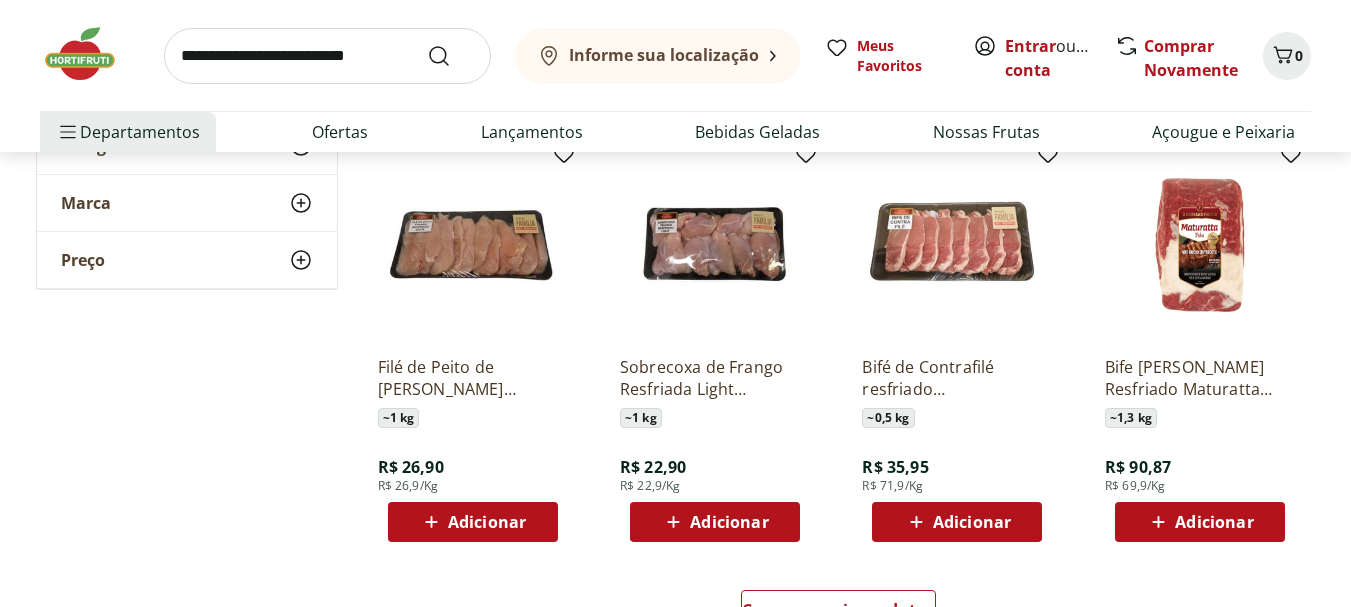 scroll, scrollTop: 6500, scrollLeft: 0, axis: vertical 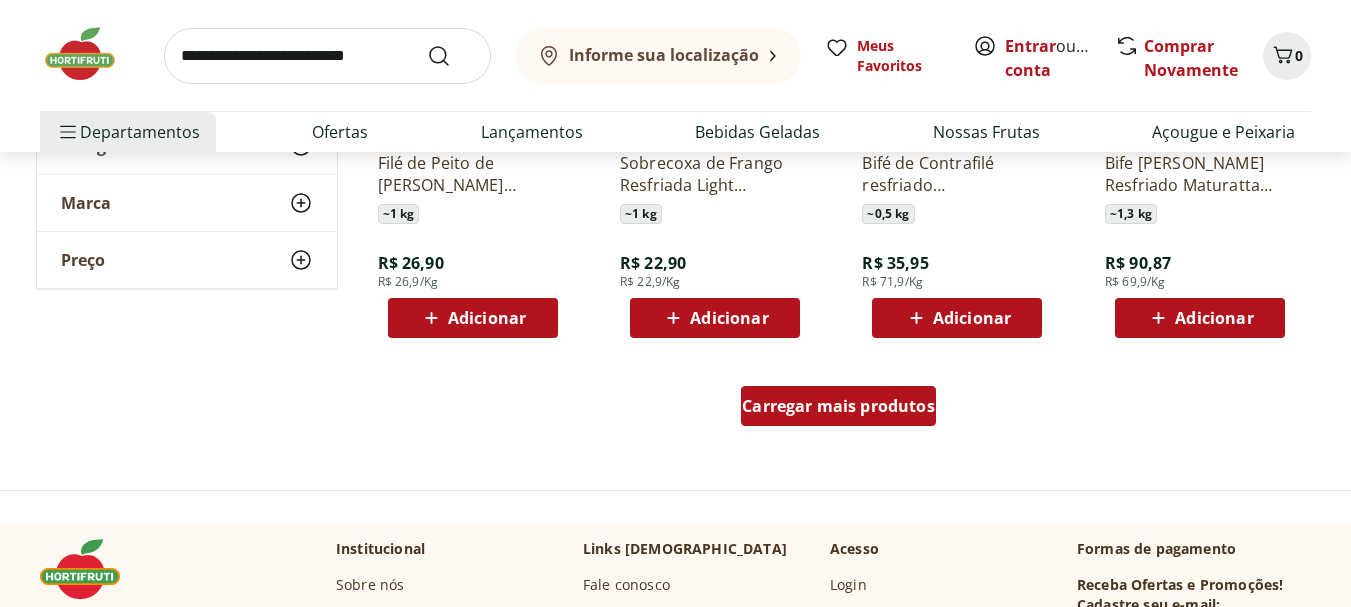 click on "Carregar mais produtos" at bounding box center (838, 406) 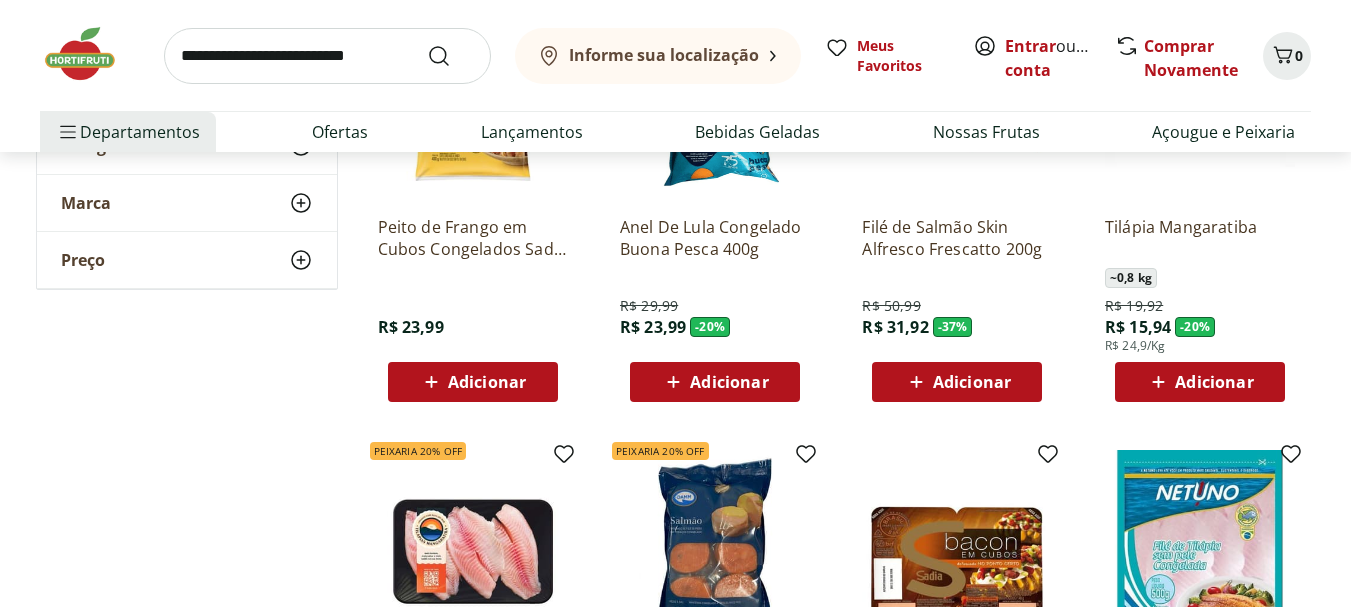scroll, scrollTop: 7700, scrollLeft: 0, axis: vertical 